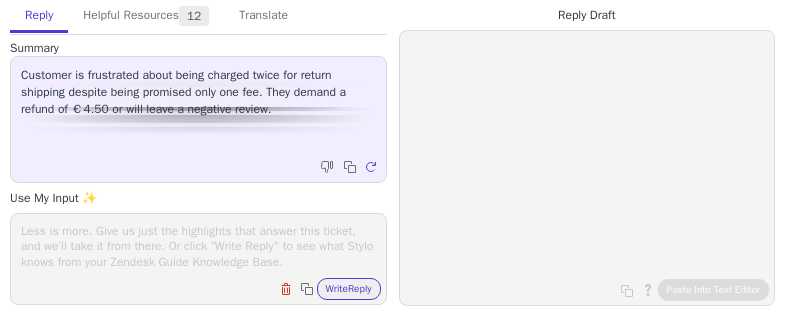 scroll, scrollTop: 0, scrollLeft: 0, axis: both 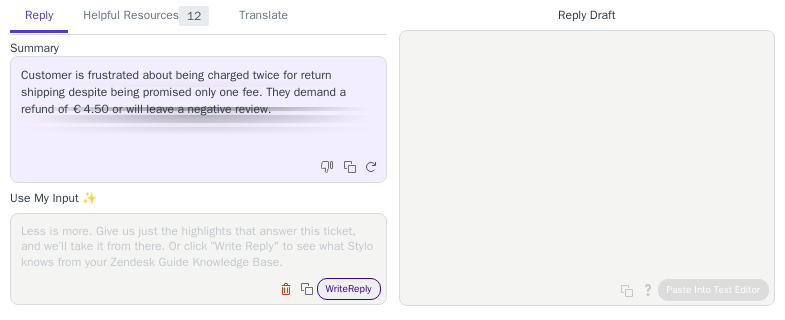 click on "Write  Reply" at bounding box center (349, 289) 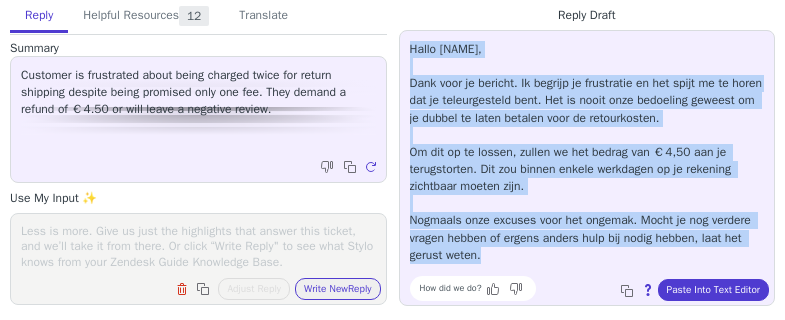 drag, startPoint x: 409, startPoint y: 46, endPoint x: 642, endPoint y: 260, distance: 316.36212 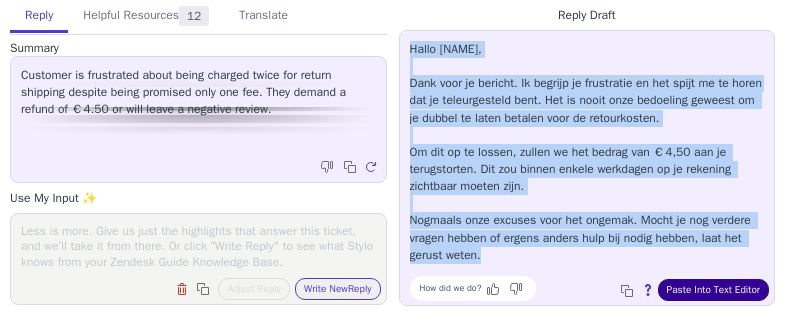 click on "Paste Into Text Editor" at bounding box center (713, 290) 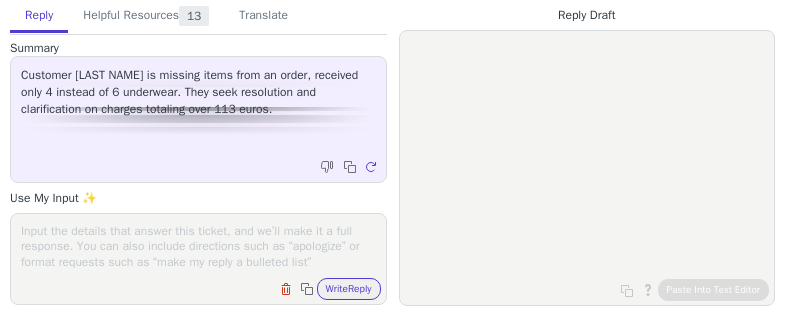 scroll, scrollTop: 0, scrollLeft: 0, axis: both 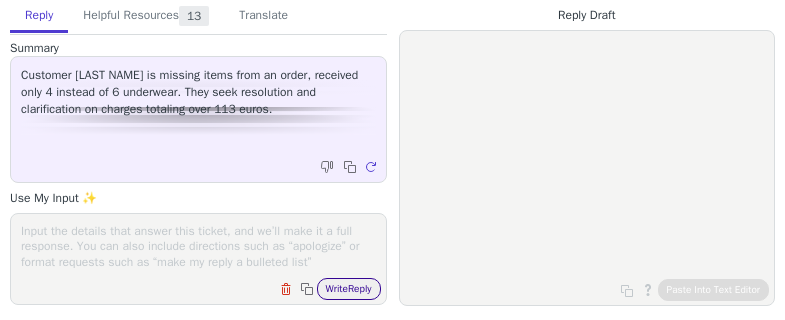 click on "Write  Reply" at bounding box center (349, 289) 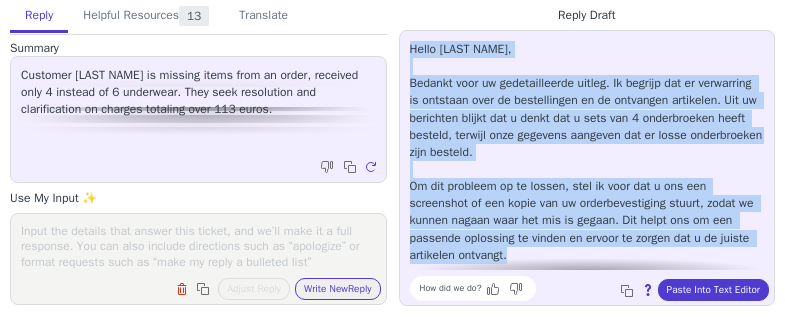 scroll, scrollTop: 45, scrollLeft: 0, axis: vertical 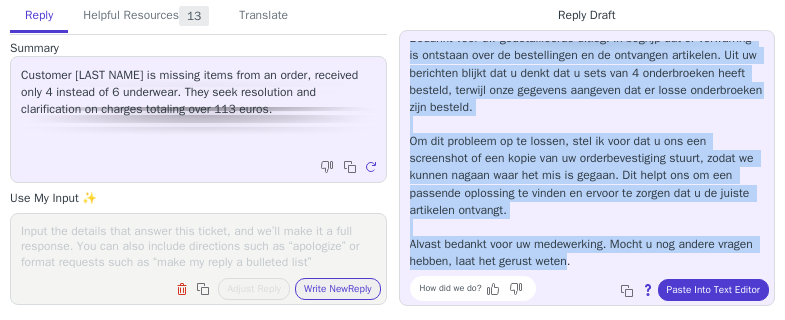 drag, startPoint x: 408, startPoint y: 43, endPoint x: 606, endPoint y: 274, distance: 304.24496 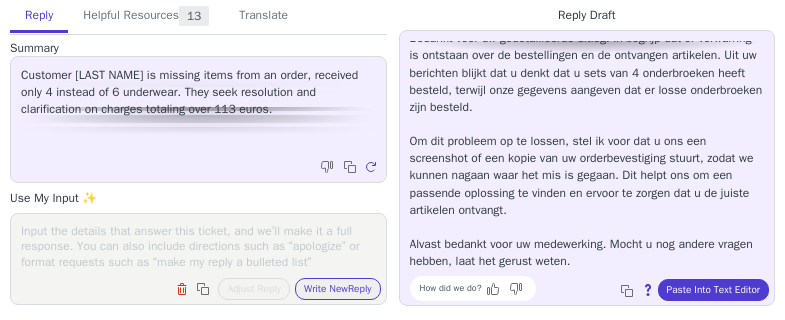 drag, startPoint x: 281, startPoint y: 240, endPoint x: 273, endPoint y: 248, distance: 11.313708 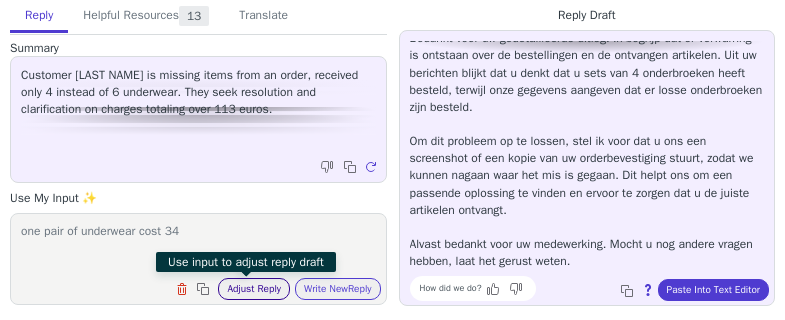type on "one pair of underwear cost 34" 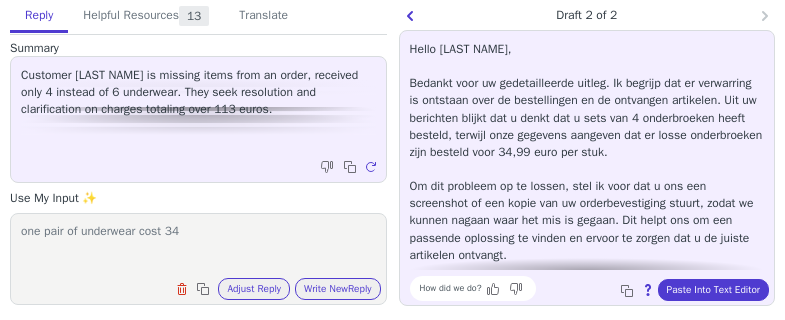 click on "Hello Truce, Bedankt voor uw gedetailleerde uitleg. Ik begrijp dat er verwarring is ontstaan over de bestellingen en de ontvangen artikelen. Uit uw berichten blijkt dat u denkt dat u sets van 4 onderbroeken heeft besteld, terwijl onze gegevens aangeven dat er losse onderbroeken zijn besteld voor 34,99 euro per stuk. Om dit probleem op te lossen, stel ik voor dat u ons een screenshot of een kopie van uw orderbevestiging stuurt, zodat we kunnen nagaan waar het mis is gegaan. Dit helpt ons om een passende oplossing te vinden en ervoor te zorgen dat u de juiste artikelen ontvangt. Alvast bedankt voor uw medewerking. Mocht u nog andere vragen hebben, laat het gerust weten." at bounding box center (587, 178) 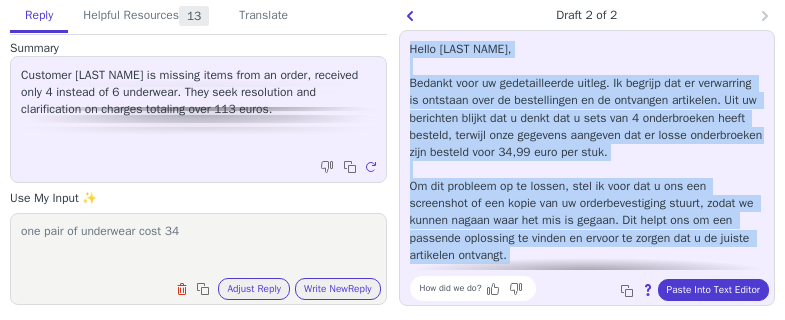 scroll, scrollTop: 45, scrollLeft: 0, axis: vertical 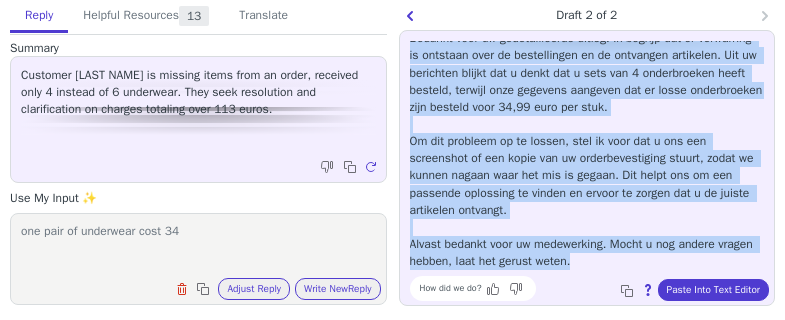 drag, startPoint x: 408, startPoint y: 48, endPoint x: 617, endPoint y: 274, distance: 307.82626 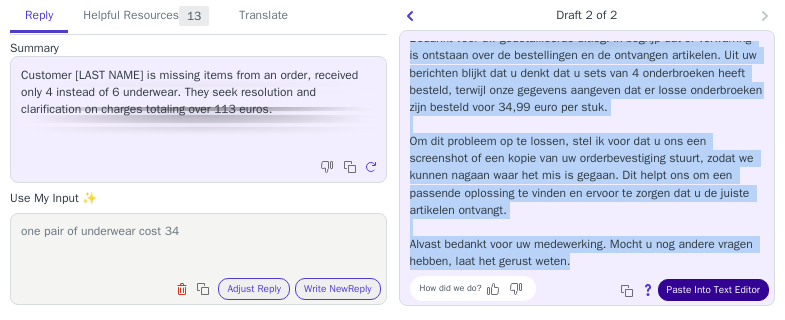 click on "Paste Into Text Editor" at bounding box center [713, 290] 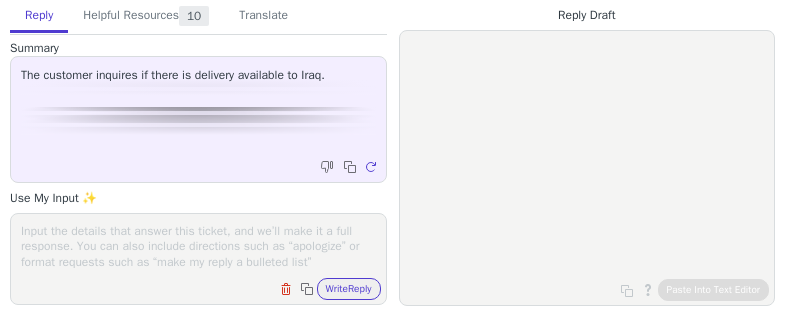 scroll, scrollTop: 0, scrollLeft: 0, axis: both 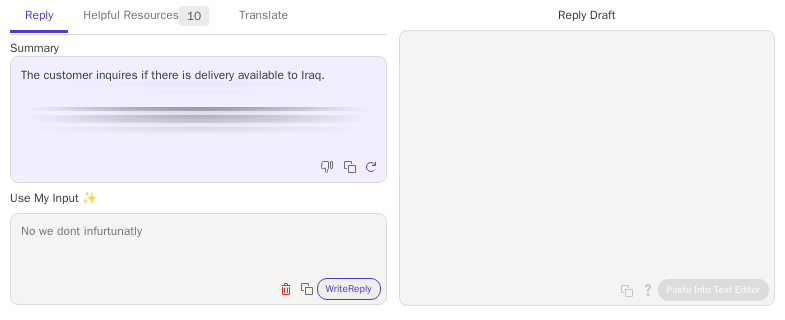 type on "No we dont infurtunatly" 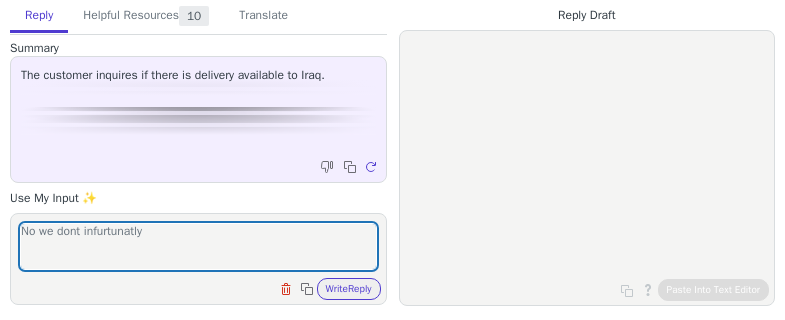 click on "No we dont infurtunatly Clear field Copy to clipboard Write  Reply" at bounding box center (198, 259) 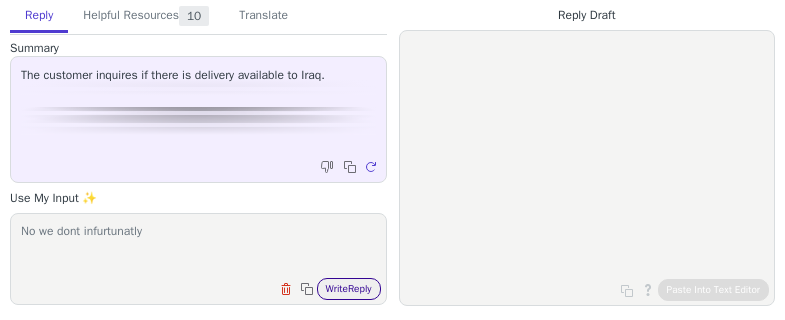 click on "Write  Reply" at bounding box center (349, 289) 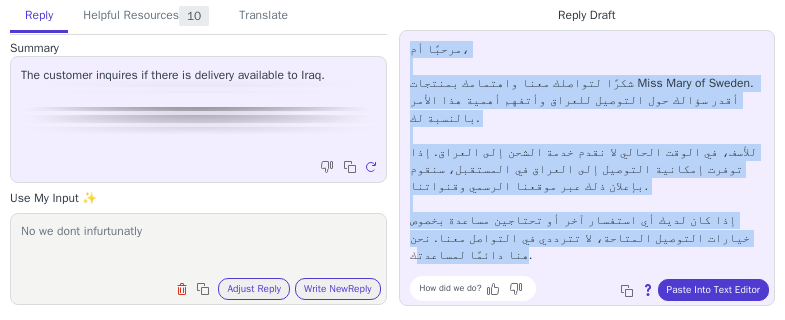 drag, startPoint x: 407, startPoint y: 47, endPoint x: 416, endPoint y: 216, distance: 169.23947 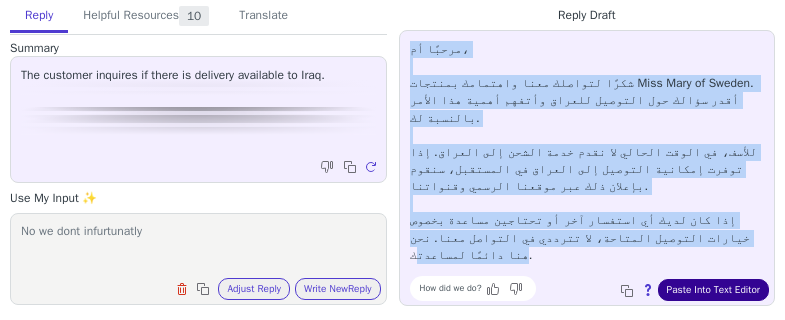 click on "Paste Into Text Editor" at bounding box center (713, 290) 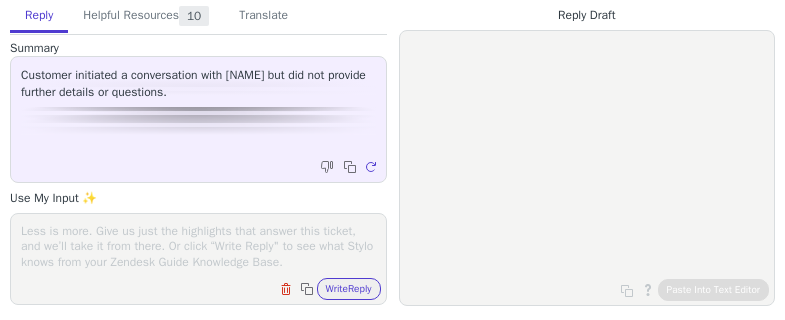 scroll, scrollTop: 0, scrollLeft: 0, axis: both 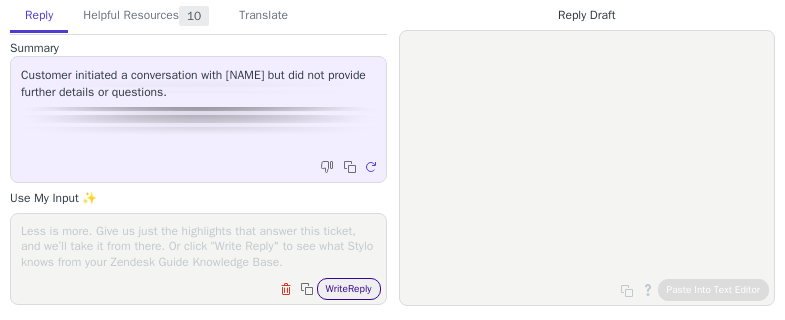 click on "Write  Reply" at bounding box center (349, 289) 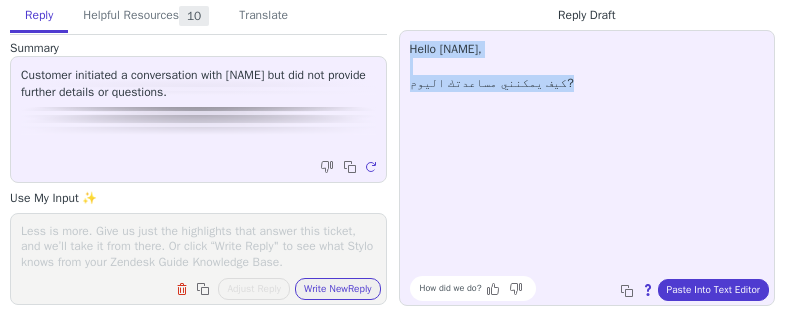 drag, startPoint x: 408, startPoint y: 49, endPoint x: 575, endPoint y: 106, distance: 176.45963 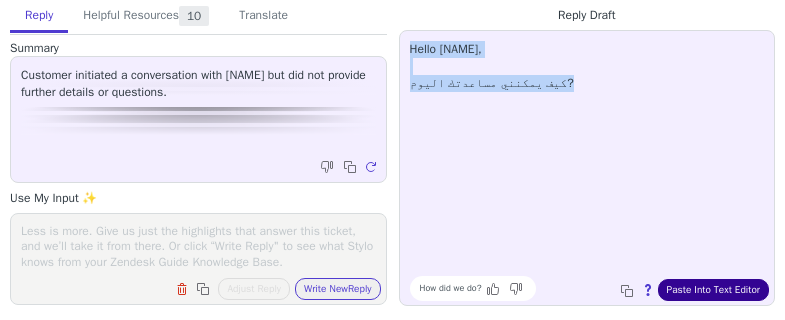 click on "Paste Into Text Editor" at bounding box center [713, 290] 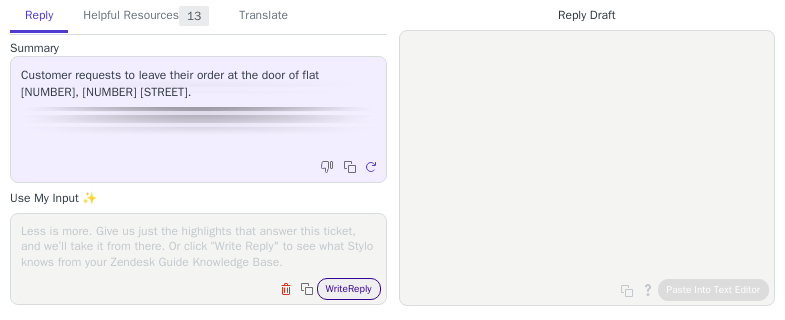 scroll, scrollTop: 0, scrollLeft: 0, axis: both 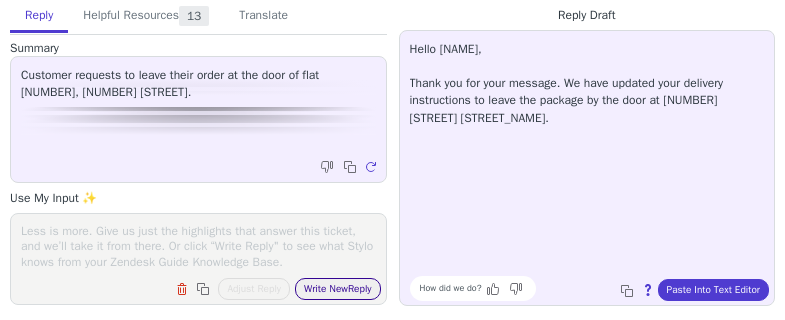 click on "Write New  Reply" at bounding box center [338, 289] 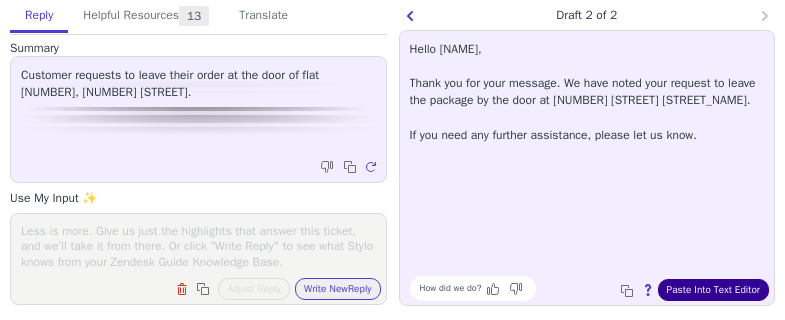 click on "Paste Into Text Editor" at bounding box center [713, 290] 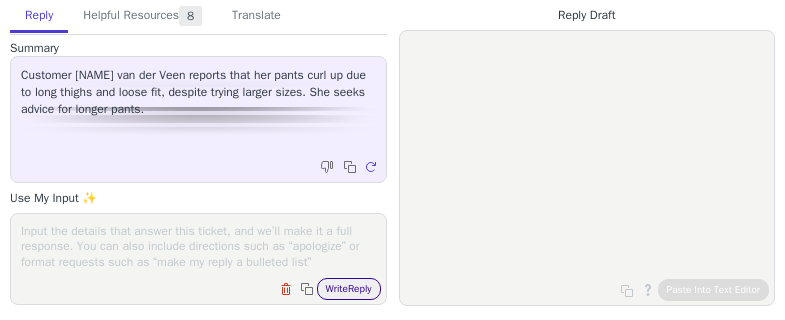 scroll, scrollTop: 0, scrollLeft: 0, axis: both 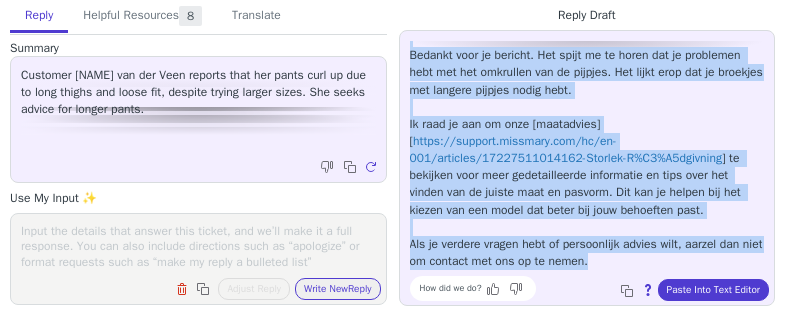 drag, startPoint x: 408, startPoint y: 45, endPoint x: 673, endPoint y: 263, distance: 343.14575 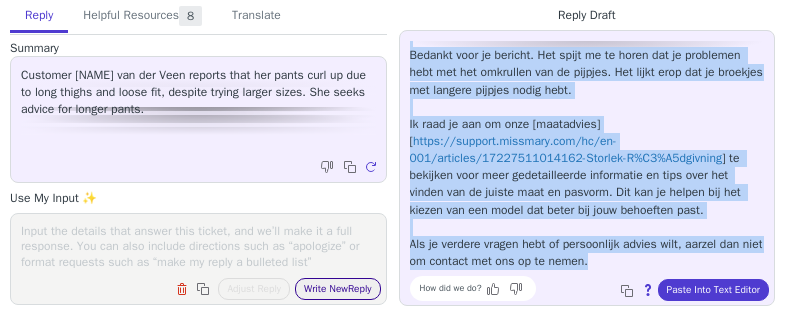 click on "Write New  Reply" at bounding box center (338, 289) 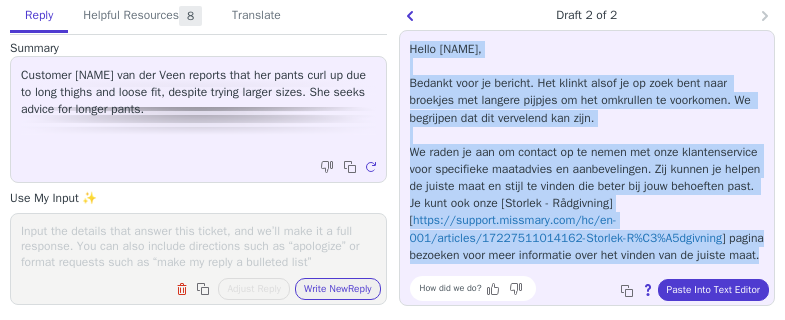 scroll, scrollTop: 11, scrollLeft: 0, axis: vertical 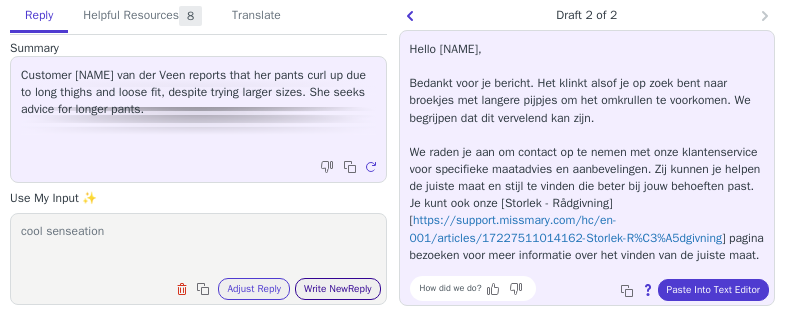 type on "cool senseation" 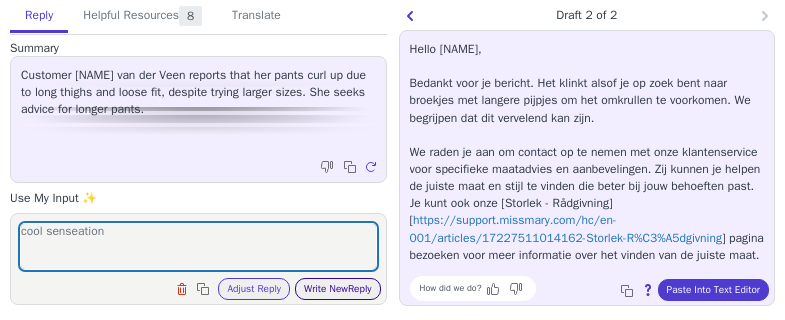 click on "Write New  Reply" at bounding box center [338, 289] 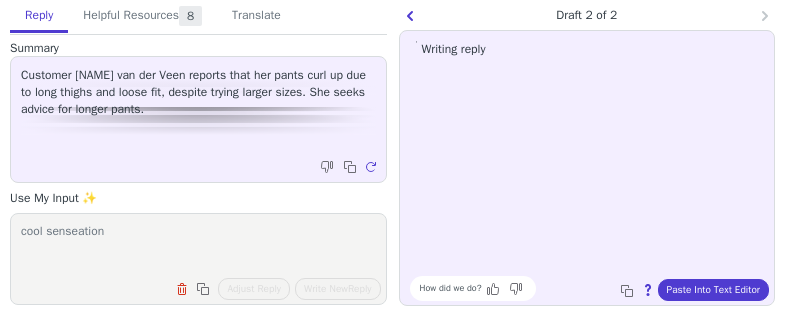 scroll, scrollTop: 0, scrollLeft: 0, axis: both 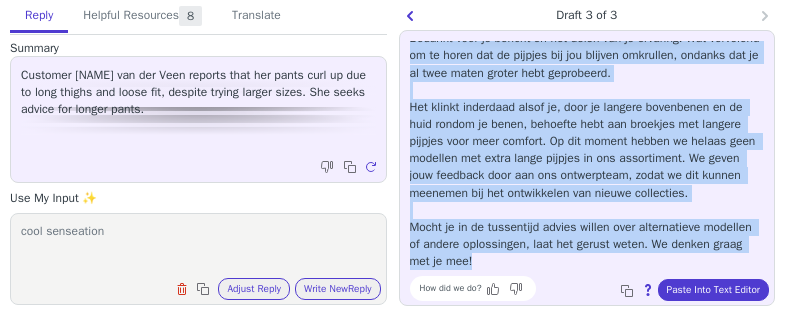 drag, startPoint x: 412, startPoint y: 50, endPoint x: 678, endPoint y: 266, distance: 342.65436 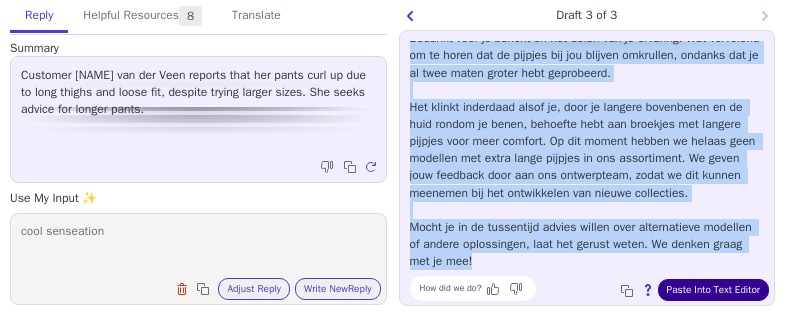 click on "Paste Into Text Editor" at bounding box center [713, 290] 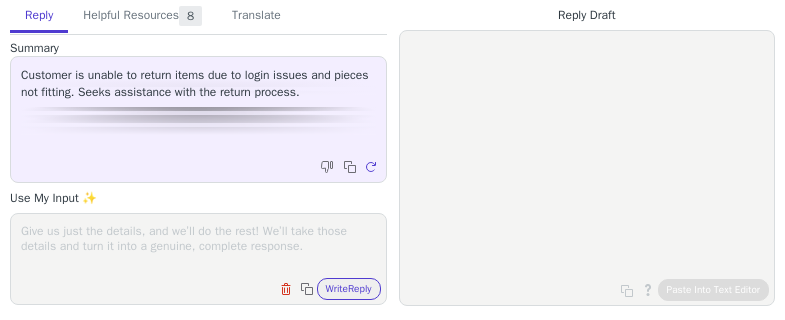 scroll, scrollTop: 0, scrollLeft: 0, axis: both 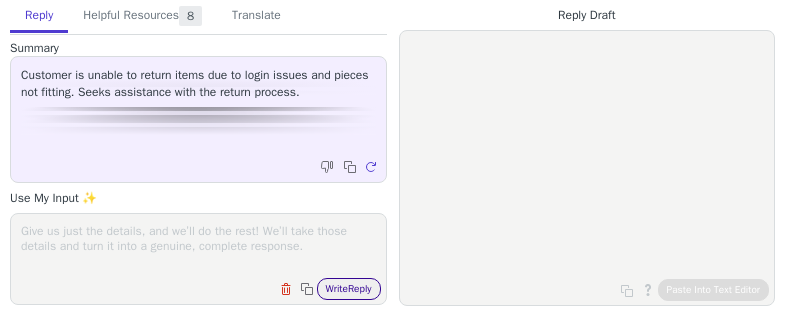 click on "Write  Reply" at bounding box center [349, 289] 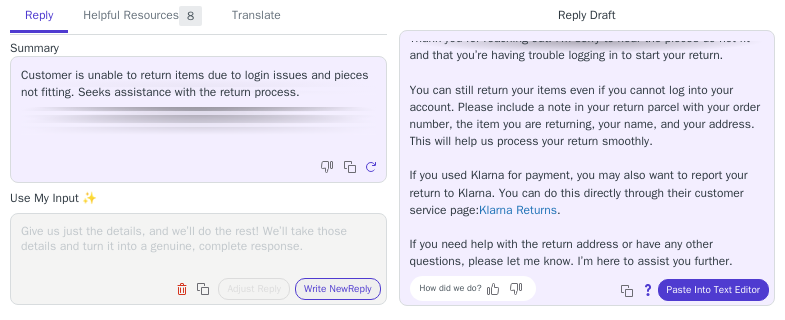scroll, scrollTop: 0, scrollLeft: 0, axis: both 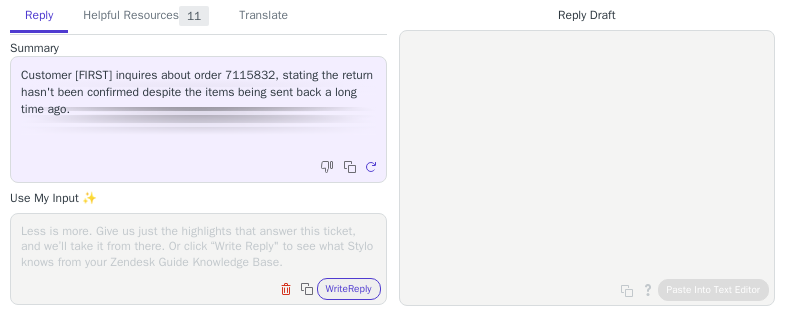 click at bounding box center (198, 246) 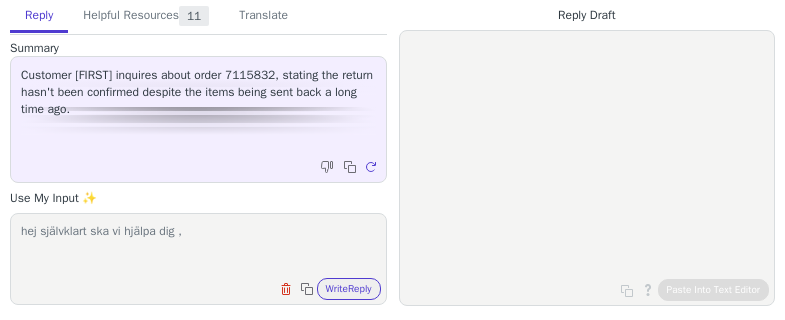 paste on "Hej
Tack för att du hörde av dig – vi hjälper dig så gärna!
För att vi ska kunna registrera din retur manuellt och se till att du får din återbetalning så snabbt och smidigt som möjligt, behöver vi bara veta en sak till:
Har du returnerat hela beställningen eller bara en av artiklarna?
Så snart vi har den informationen ordnar vi resten åt dig.
Tack igen för ditt tålamod – vi ser fram emot att höra från dig och hjälpa dig vidare!" 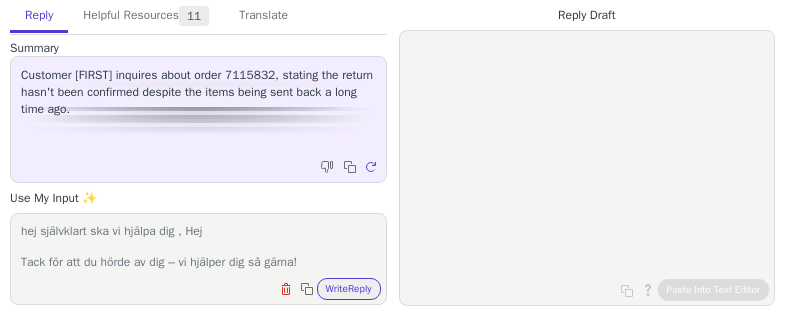 scroll, scrollTop: 155, scrollLeft: 0, axis: vertical 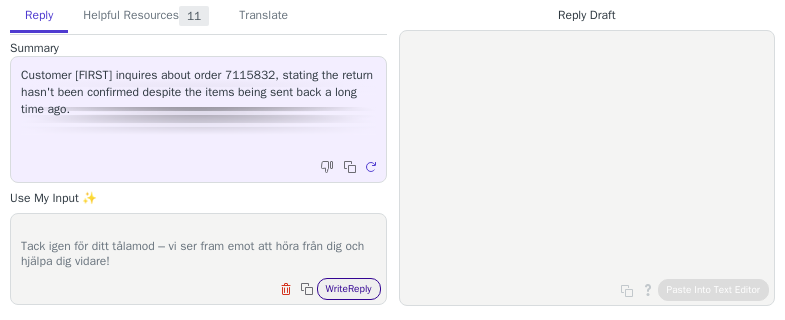 type on "hej självklart ska vi hjälpa dig , Hej
Tack för att du hörde av dig – vi hjälper dig så gärna!
För att vi ska kunna registrera din retur manuellt och se till att du får din återbetalning så snabbt och smidigt som möjligt, behöver vi bara veta en sak till:
Har du returnerat hela beställningen eller bara en av artiklarna?
Så snart vi har den informationen ordnar vi resten åt dig.
Tack igen för ditt tålamod – vi ser fram emot att höra från dig och hjälpa dig vidare!" 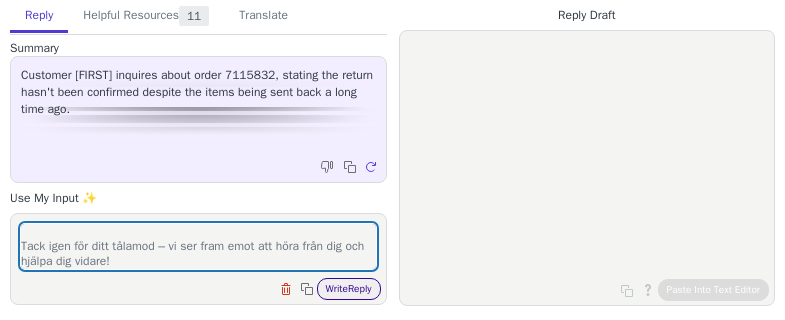 click on "Write  Reply" at bounding box center (349, 289) 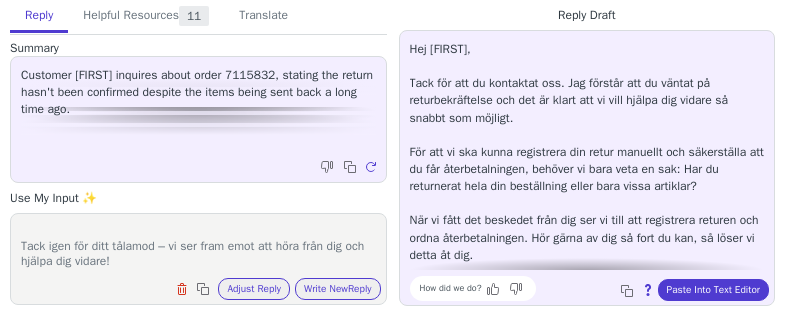 scroll, scrollTop: 45, scrollLeft: 0, axis: vertical 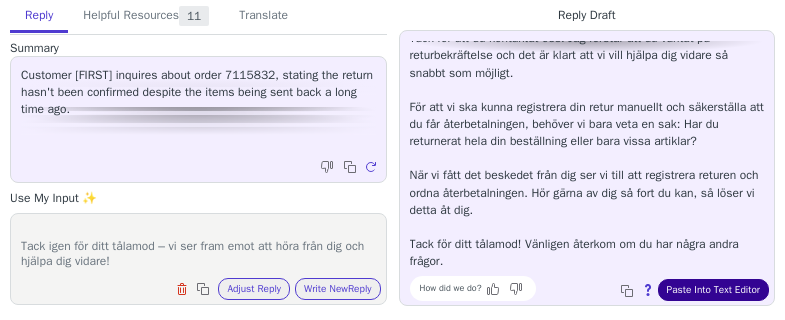 click on "Paste Into Text Editor" at bounding box center [713, 290] 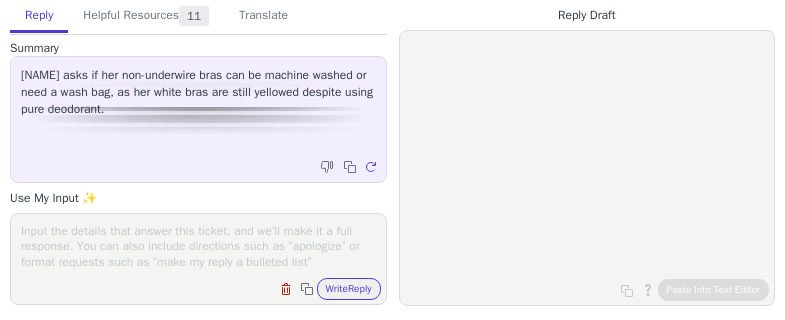scroll, scrollTop: 0, scrollLeft: 0, axis: both 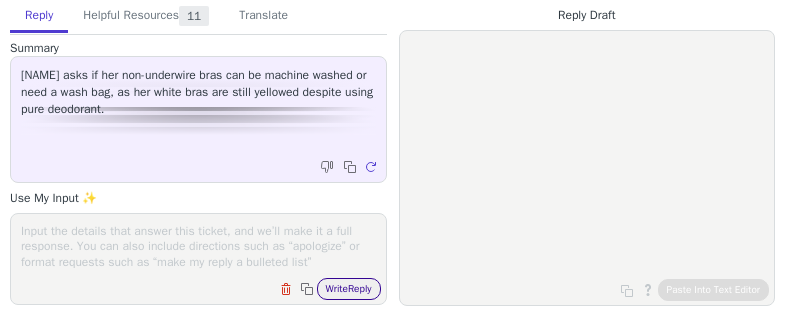 click on "Write  Reply" at bounding box center (349, 289) 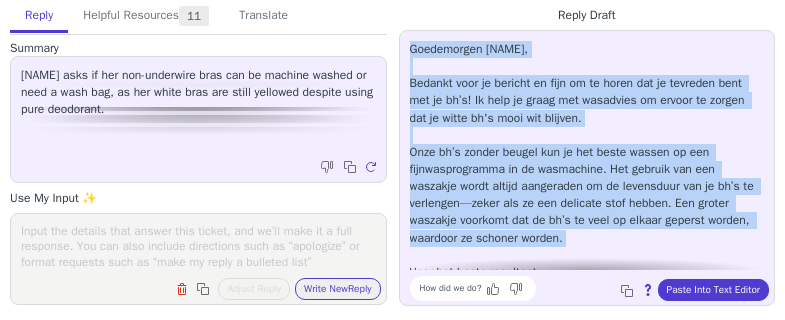 drag, startPoint x: 409, startPoint y: 50, endPoint x: 732, endPoint y: 251, distance: 380.43396 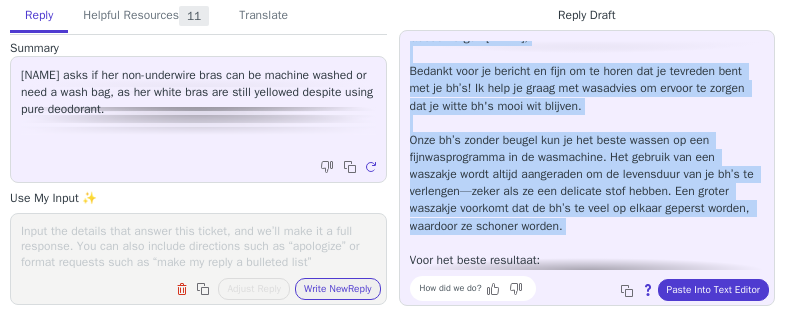scroll, scrollTop: 0, scrollLeft: 0, axis: both 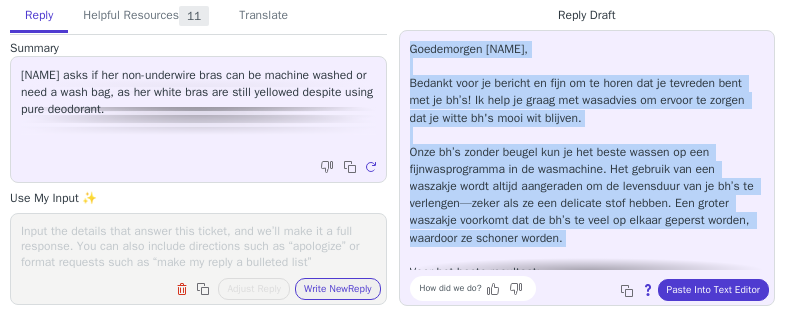 click on "Goedemorgen [NAME], Bedankt voor je bericht en fijn om te horen dat je tevreden bent met je bh’s! Ik help je graag met wasadvies om ervoor te zorgen dat je witte bh's mooi wit blijven. Onze bh’s zonder beugel kun je het beste wassen op een fijnwasprogramma in de wasmachine. Het gebruik van een waszakje wordt altijd aangeraden om de levensduur van je bh’s te verlengen—zeker als ze een delicate stof hebben. Een groter waszakje voorkomt dat de bh’s te veel op elkaar geperst worden, waardoor ze schoner worden. Voor het beste resultaat: • Was de bh’s in koud water (of maximaal 30°C) om de elasticiteit te behouden. • Gebruik een mild wasmiddel zonder bleek of alcohol. • Sluit altijd de haakjes voordat je ze wast. • Vermijd de droger; laat ze aan de lucht drogen. Meer tips vind je ook in ons wasadvies voor bh’s:  https://www.missmary.nl/paginas/onderhoudstips-bhs Als je nog andere vragen hebt, laat het gerust weten. We helpen je graag verder!" at bounding box center (587, 306) 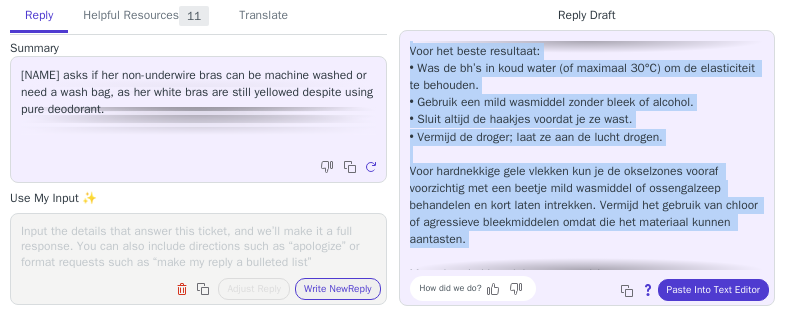 scroll, scrollTop: 302, scrollLeft: 0, axis: vertical 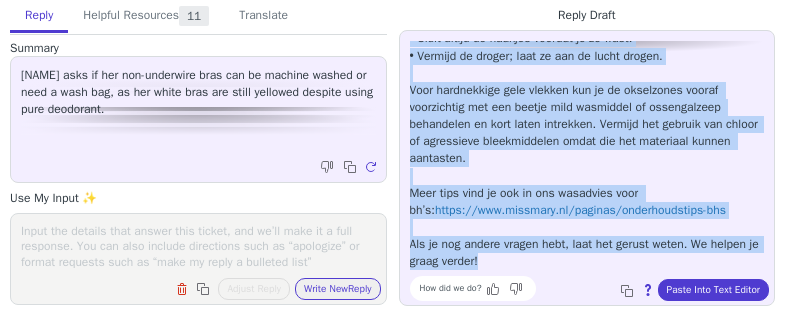 drag, startPoint x: 412, startPoint y: 48, endPoint x: 676, endPoint y: 260, distance: 338.5853 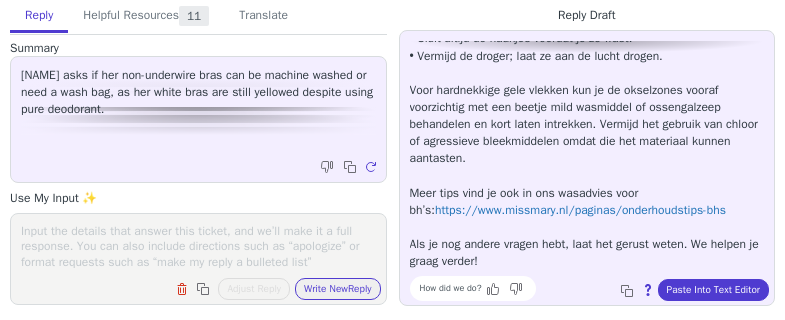 click at bounding box center (198, 246) 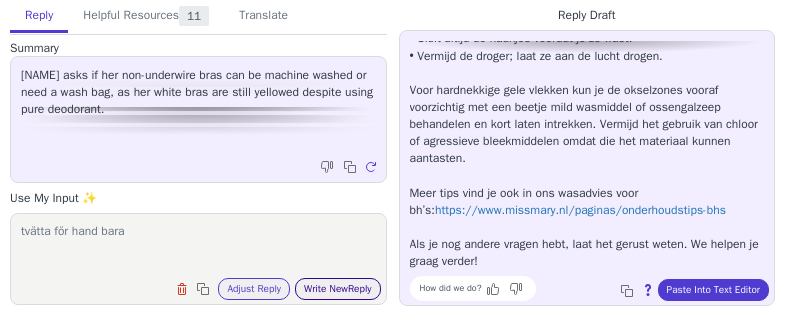 type on "tvätta för hand bara" 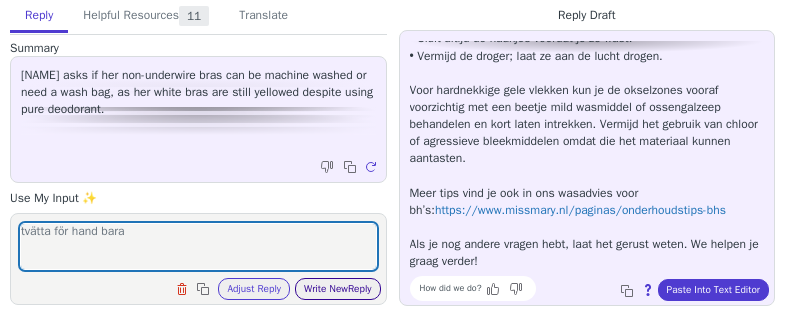 click on "Write New  Reply" at bounding box center (338, 289) 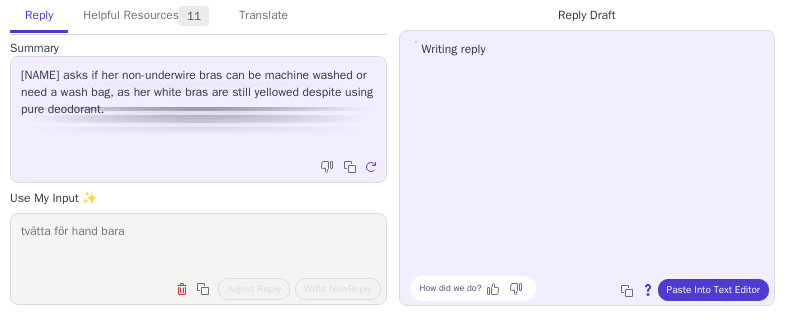 scroll, scrollTop: 0, scrollLeft: 0, axis: both 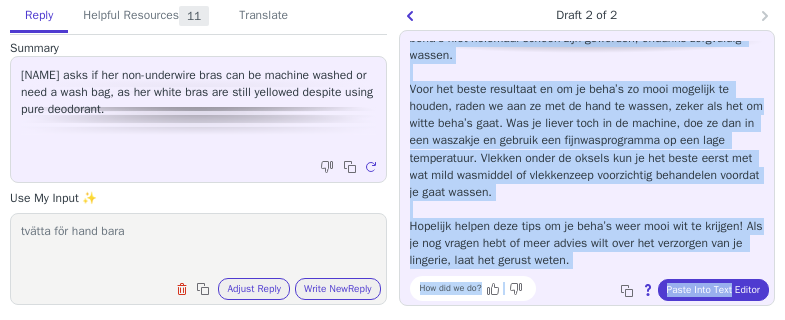 drag, startPoint x: 411, startPoint y: 44, endPoint x: 730, endPoint y: 276, distance: 394.44266 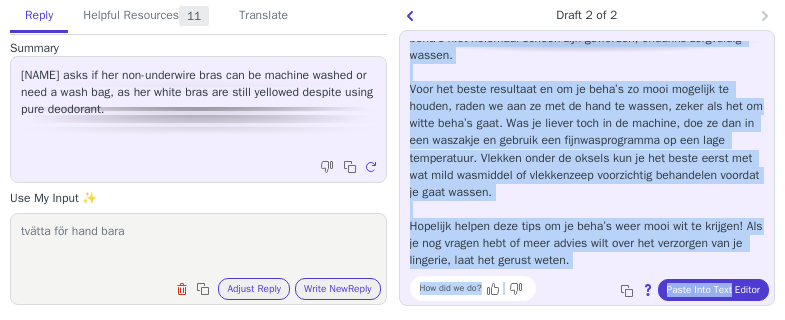 copy on "Hallo Sophia, Bedankt voor je bericht en wat fijn dat je tevreden bent met de beha’s! Ik begrijp dat het jammer is dat de oksels van je witte beha’s niet helemaal schoon zijn geworden, ondanks zorgvuldig wassen. Voor het beste resultaat en om je beha’s zo mooi mogelijk te houden, raden we aan ze met de hand te wassen, zeker als het om witte beha’s gaat. Was je liever toch in de machine, doe ze dan in een waszakje en gebruik een fijnwasprogramma op een lage temperatuur. Vlekken onder de oksels kun je het beste eerst met wat mild wasmiddel of vlekkenzeep voorzichtig behandelen voordat je gaat wassen. Hopelijk helpen deze tips om je beha’s weer mooi wit te krijgen! Als je nog vragen hebt of meer advies wilt over het verzorgen van je lingerie, laat het gerust weten. How did we do?   Copy to clipboard About this reply Paste Into Text" 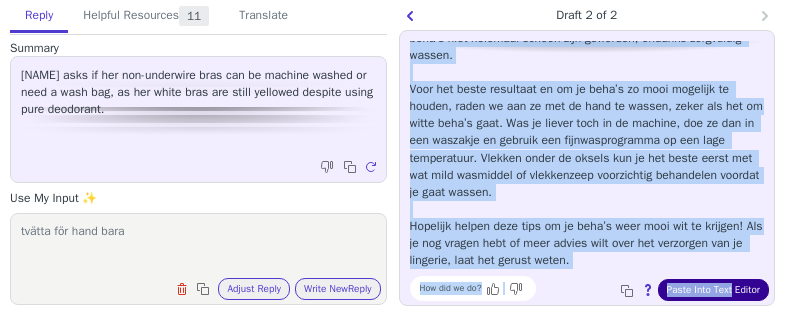 click on "Paste Into Text Editor" at bounding box center [713, 290] 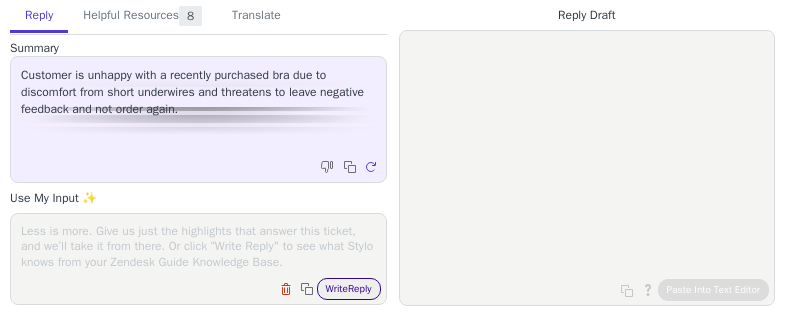 scroll, scrollTop: 0, scrollLeft: 0, axis: both 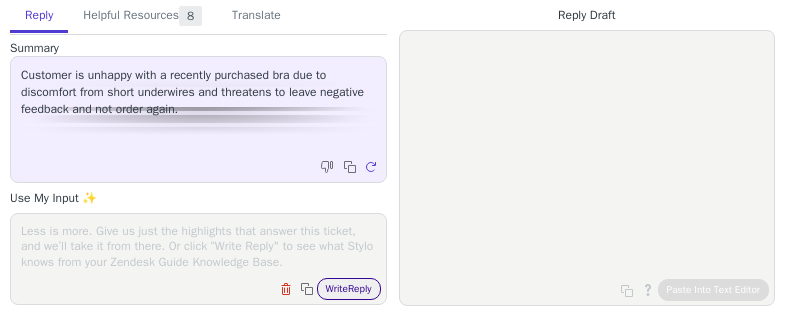 click on "Write  Reply" at bounding box center (349, 289) 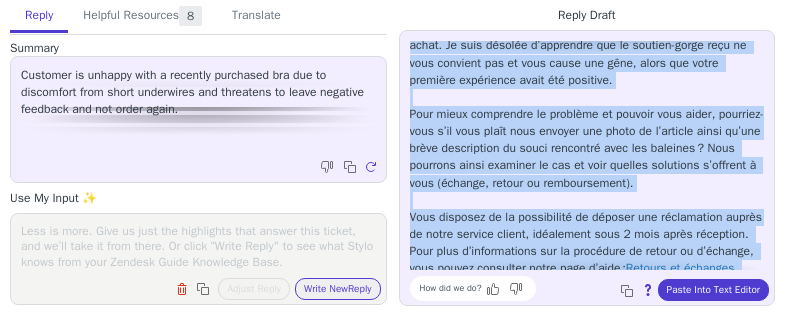 scroll, scrollTop: 148, scrollLeft: 0, axis: vertical 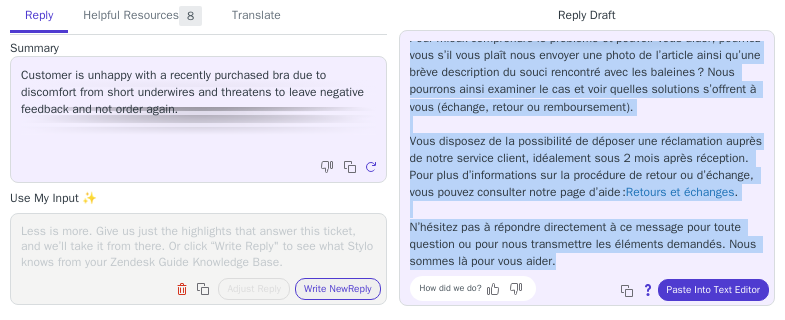 drag, startPoint x: 413, startPoint y: 51, endPoint x: 733, endPoint y: 271, distance: 388.32974 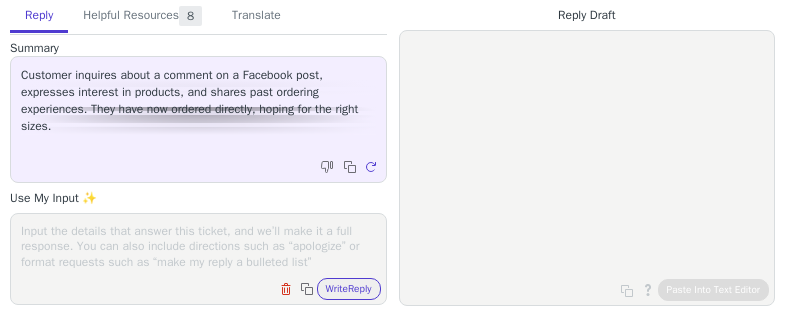 scroll, scrollTop: 0, scrollLeft: 0, axis: both 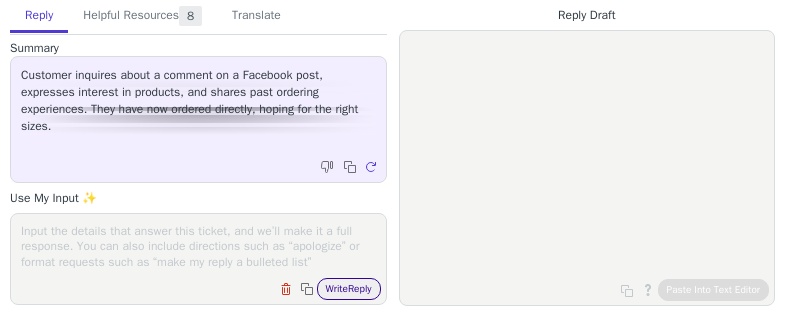 click on "Write  Reply" at bounding box center [349, 289] 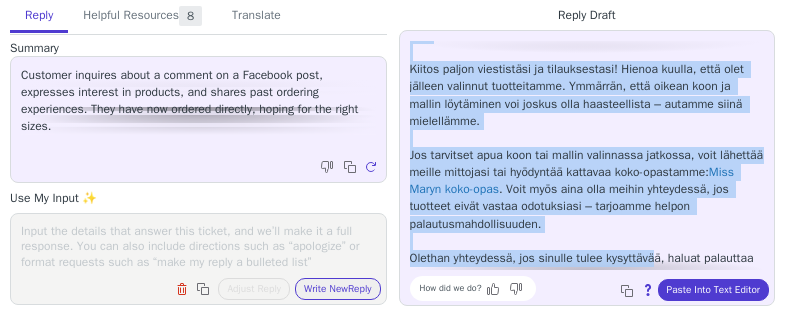 scroll, scrollTop: 45, scrollLeft: 0, axis: vertical 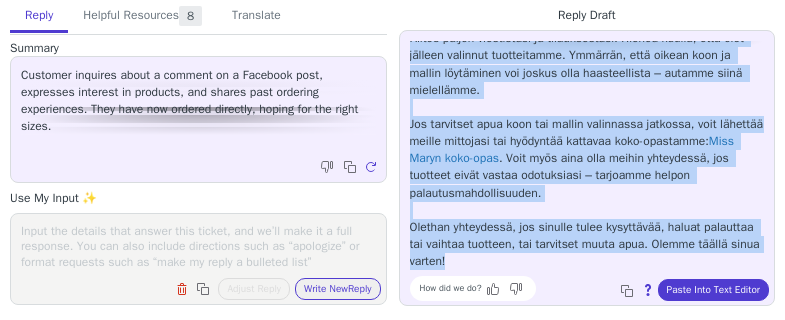 drag, startPoint x: 410, startPoint y: 50, endPoint x: 669, endPoint y: 262, distance: 334.70135 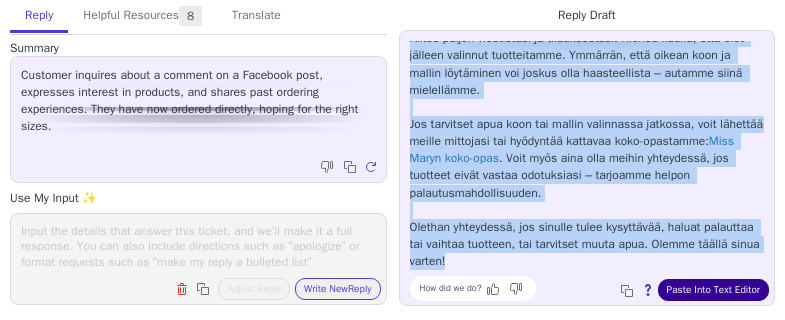 click on "Paste Into Text Editor" at bounding box center [713, 290] 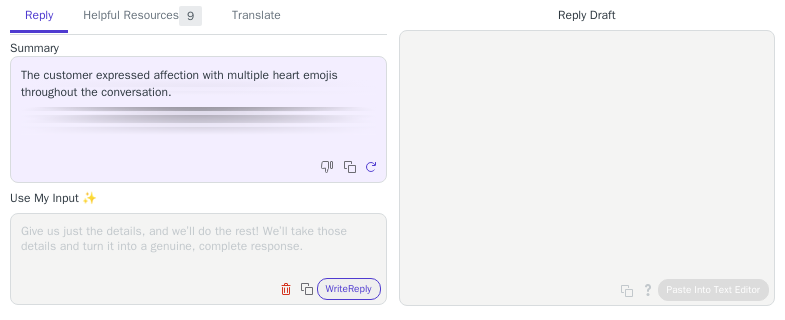 scroll, scrollTop: 0, scrollLeft: 0, axis: both 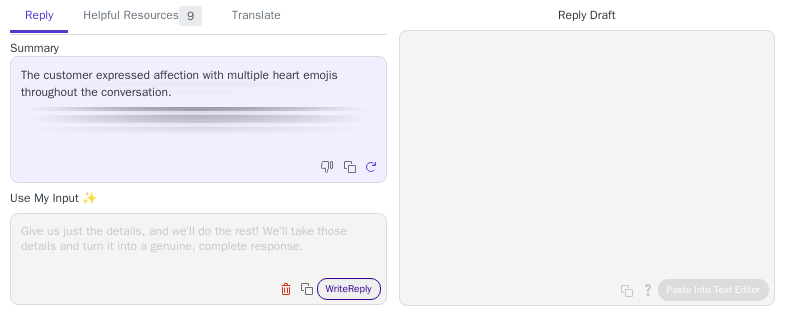 click on "Write  Reply" at bounding box center (349, 289) 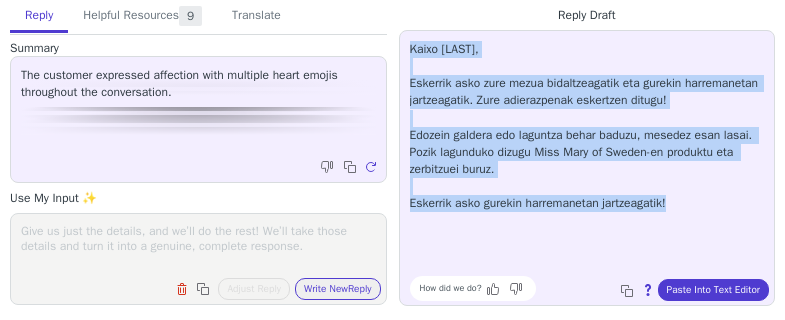 drag, startPoint x: 408, startPoint y: 46, endPoint x: 713, endPoint y: 207, distance: 344.8855 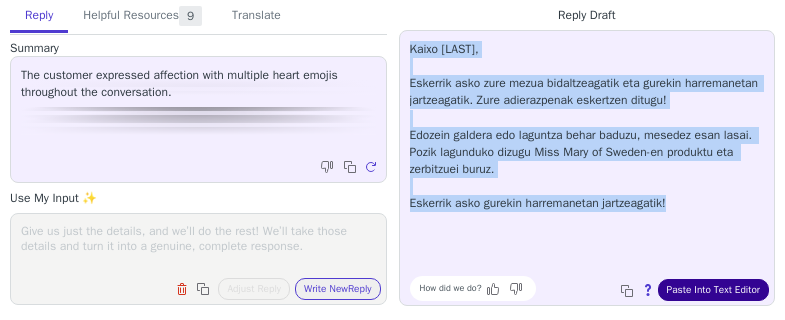 click on "Paste Into Text Editor" at bounding box center [713, 290] 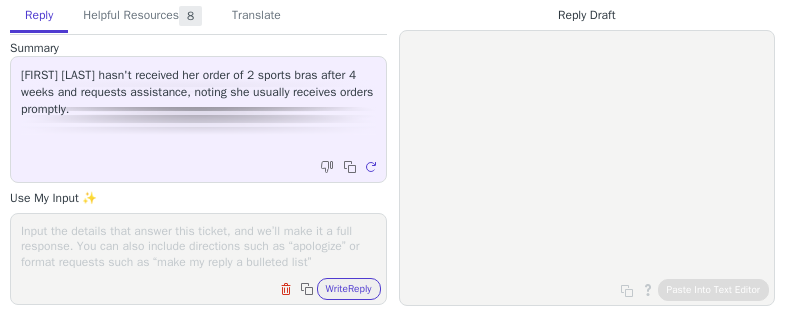 scroll, scrollTop: 0, scrollLeft: 0, axis: both 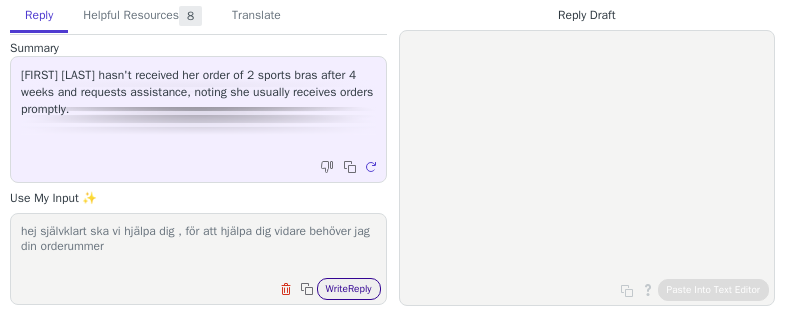 type on "hej självklart ska vi hjälpa dig , för att hjälpa dig vidare behöver jag din orderummer" 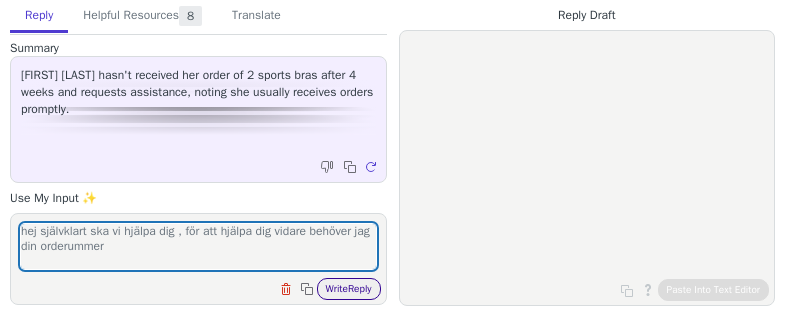 click on "Write  Reply" at bounding box center (349, 289) 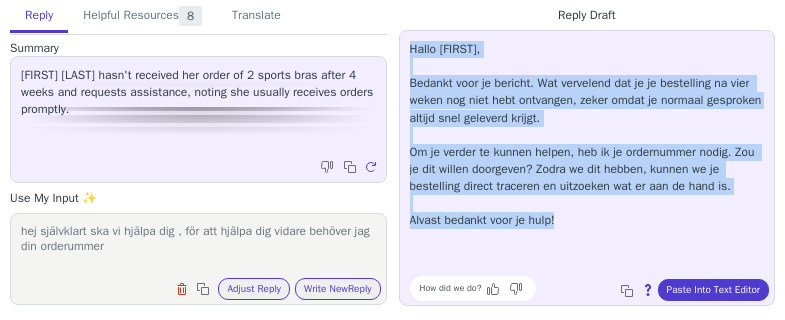 drag, startPoint x: 405, startPoint y: 52, endPoint x: 592, endPoint y: 221, distance: 252.05157 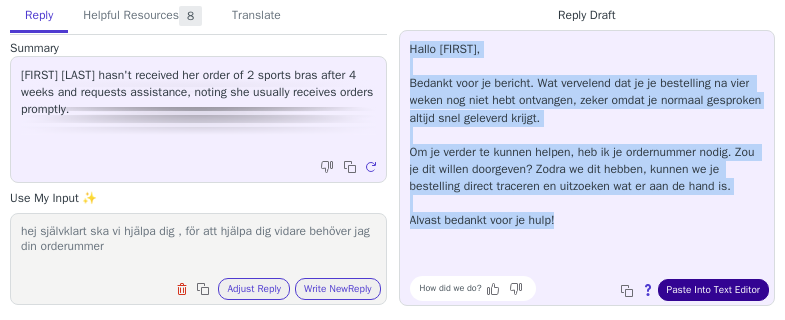 click on "Paste Into Text Editor" at bounding box center [713, 290] 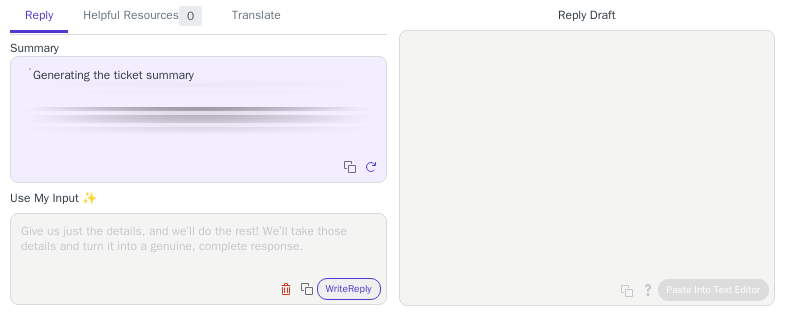 scroll, scrollTop: 0, scrollLeft: 0, axis: both 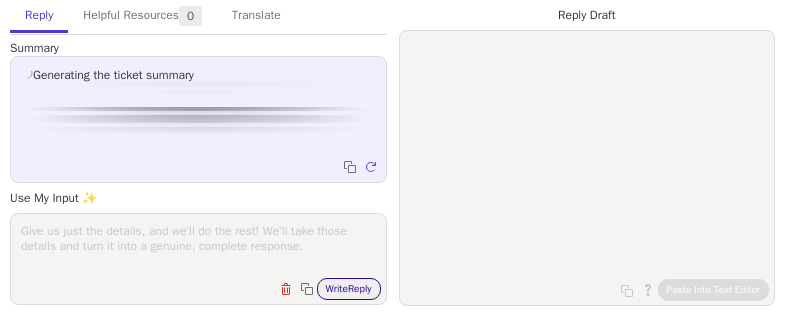 click on "Write  Reply" at bounding box center (349, 289) 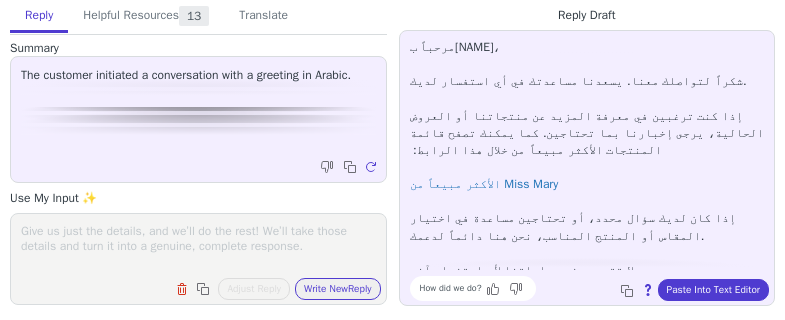 scroll, scrollTop: 0, scrollLeft: 0, axis: both 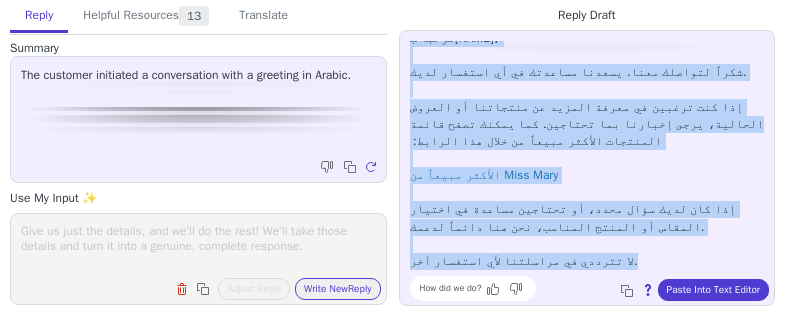 drag, startPoint x: 408, startPoint y: 51, endPoint x: 603, endPoint y: 258, distance: 284.38354 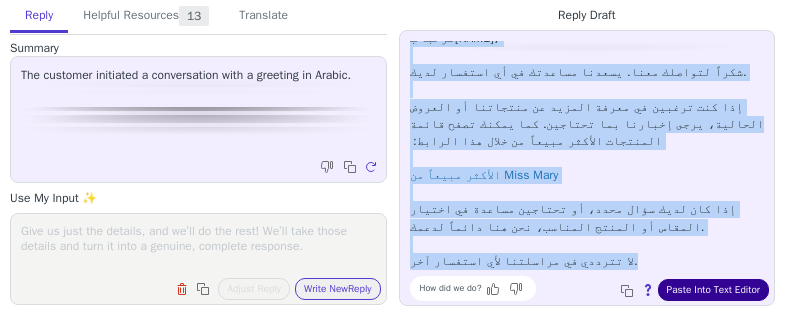 click on "Paste Into Text Editor" at bounding box center (713, 290) 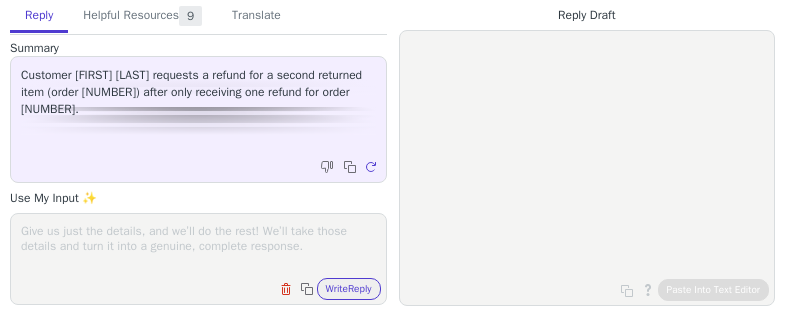 scroll, scrollTop: 0, scrollLeft: 0, axis: both 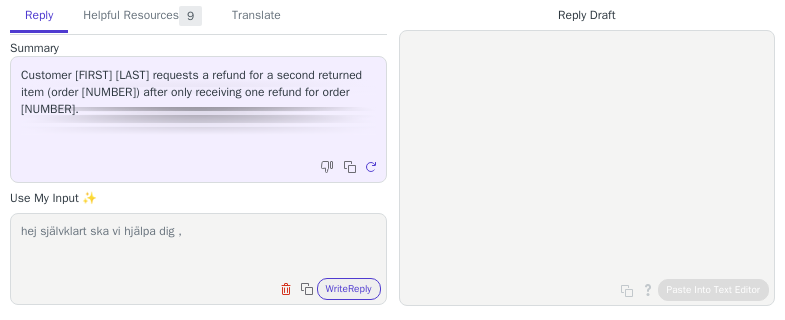 paste on "Thank you so much for reaching out to us – we truly appreciate it!
We’ve now manually registered your return, and depending on your chosen payment method, you’ll either receive a refund or your invoice will be adjusted shortly.
If you need any help finding a new size or model, we’re here for you. Just let us know what you’re looking for, and we’ll be more than happy to help you find something that feels just right.
Wishing you a lovely day and thank you again for being a Miss Mary customer!" 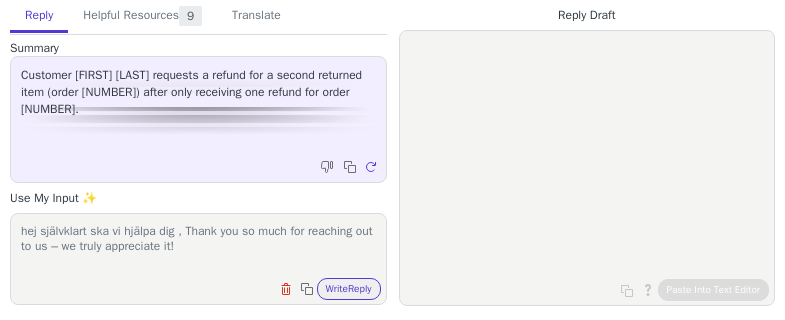 scroll, scrollTop: 155, scrollLeft: 0, axis: vertical 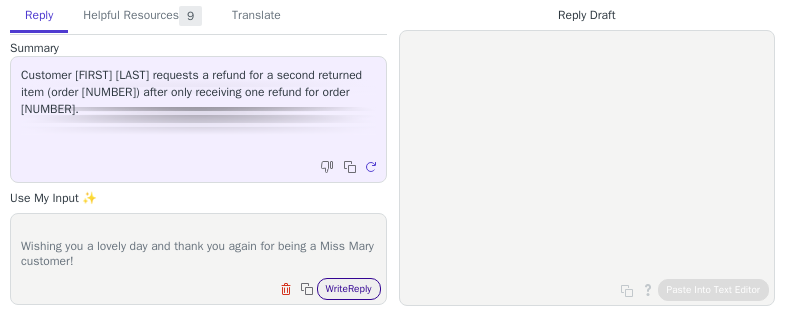 type on "hej självklart ska vi hjälpa dig , Thank you so much for reaching out to us – we truly appreciate it!
We’ve now manually registered your return, and depending on your chosen payment method, you’ll either receive a refund or your invoice will be adjusted shortly.
If you need any help finding a new size or model, we’re here for you. Just let us know what you’re looking for, and we’ll be more than happy to help you find something that feels just right.
Wishing you a lovely day and thank you again for being a Miss Mary customer!" 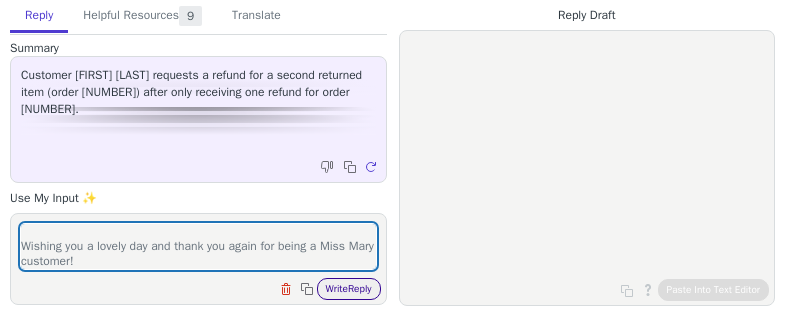 click on "Write  Reply" at bounding box center [349, 289] 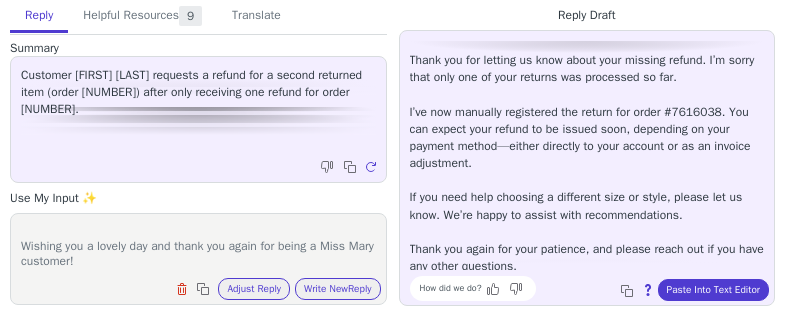 scroll, scrollTop: 28, scrollLeft: 0, axis: vertical 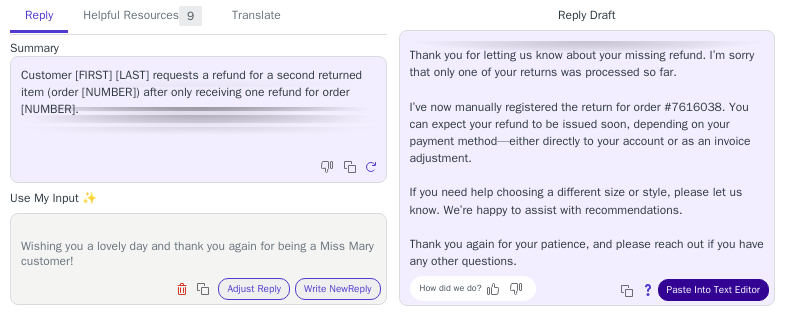 click on "Paste Into Text Editor" at bounding box center (713, 290) 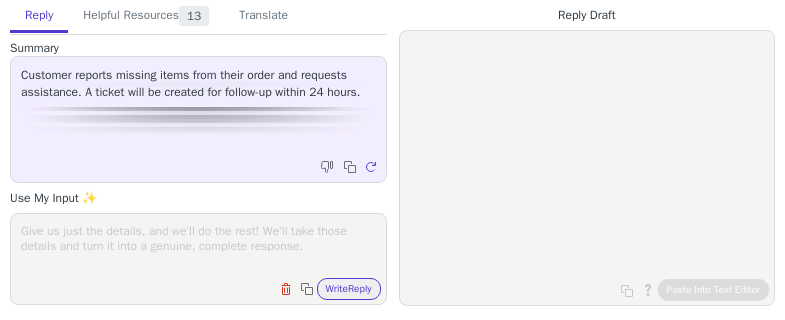 scroll, scrollTop: 0, scrollLeft: 0, axis: both 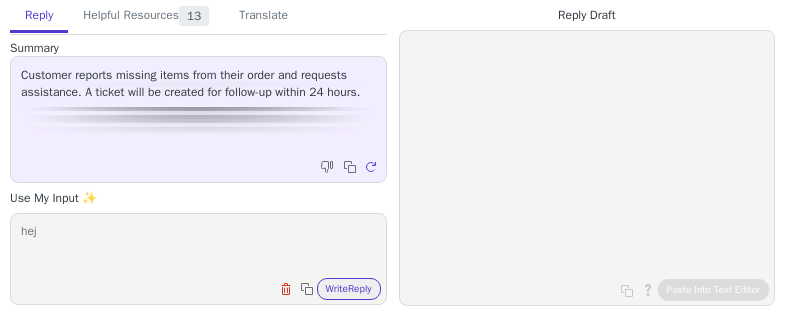 paste on "Hello
Thank you for contacting us.
We appreciate your patience regarding the delivery of your order. The products have been shipped in multiple packages, as they are stored in different warehouse locations. Rest assured, all items in your order are on their way and will arrive as soon as possible.
You can track the remaining items using the following information.
Tracking Number:
Tracking Link:
Please don’t hesitate to contact us if you have any questions or need further assistance with tracking." 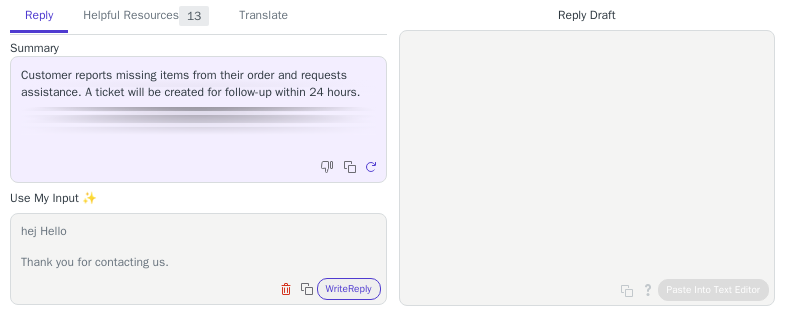 scroll, scrollTop: 248, scrollLeft: 0, axis: vertical 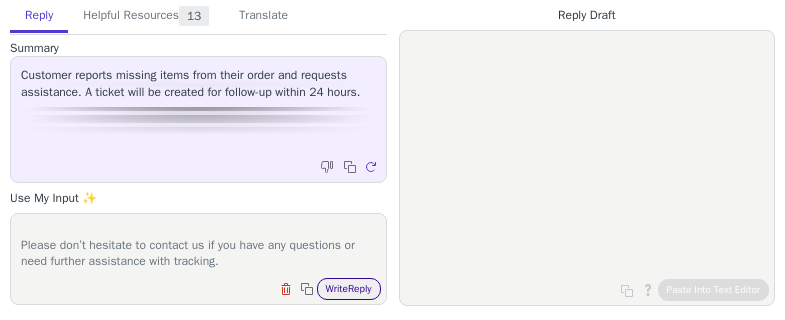 type on "hej Hello
Thank you for contacting us.
We appreciate your patience regarding the delivery of your order. The products have been shipped in multiple packages, as they are stored in different warehouse locations. Rest assured, all items in your order are on their way and will arrive as soon as possible.
You can track the remaining items using the following information.
Tracking Number:
Tracking Link:
Please don’t hesitate to contact us if you have any questions or need further assistance with tracking." 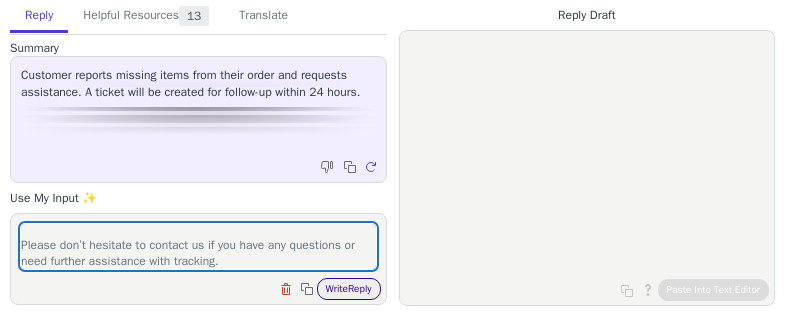 click on "Write  Reply" at bounding box center [349, 289] 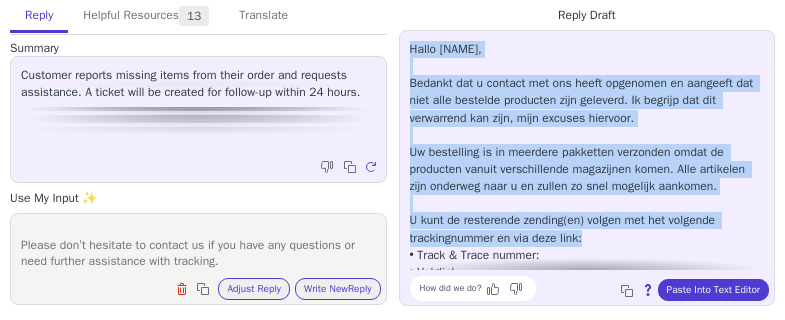 scroll, scrollTop: 97, scrollLeft: 0, axis: vertical 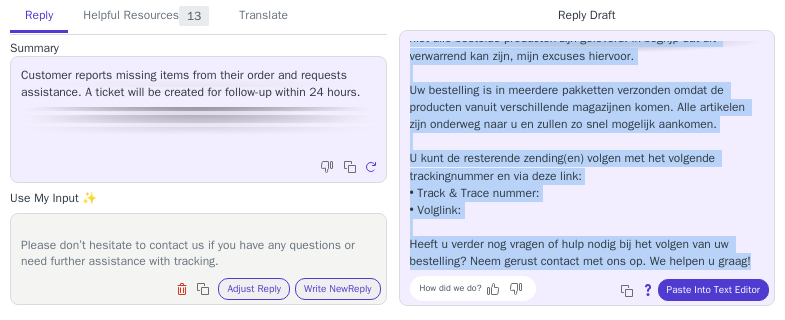 drag, startPoint x: 409, startPoint y: 51, endPoint x: 654, endPoint y: 269, distance: 327.94666 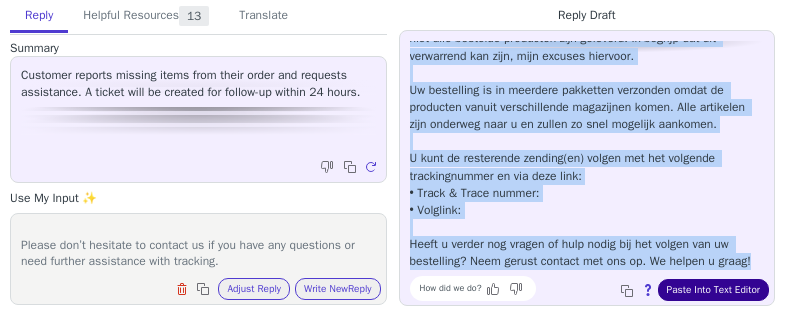 click on "Paste Into Text Editor" at bounding box center [713, 290] 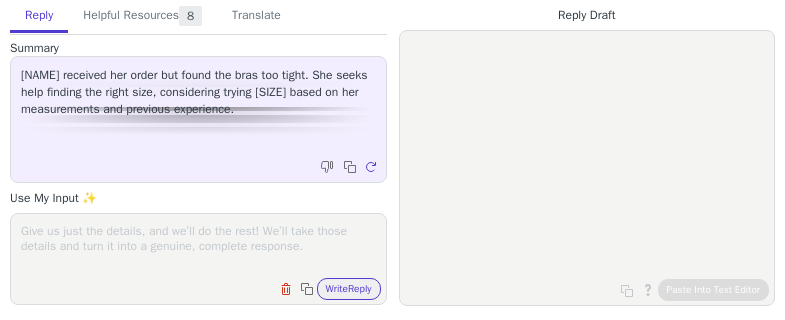 scroll, scrollTop: 0, scrollLeft: 0, axis: both 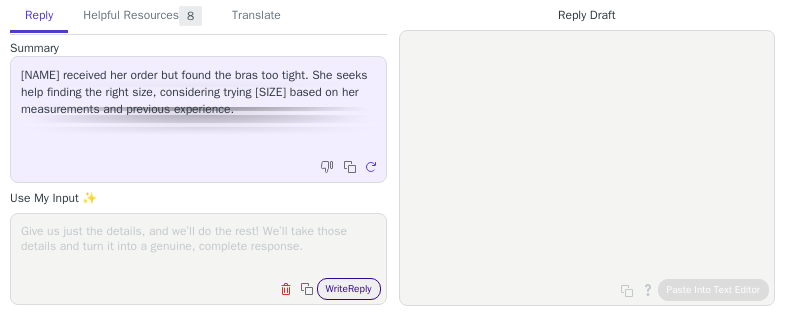 click on "Write  Reply" at bounding box center [349, 289] 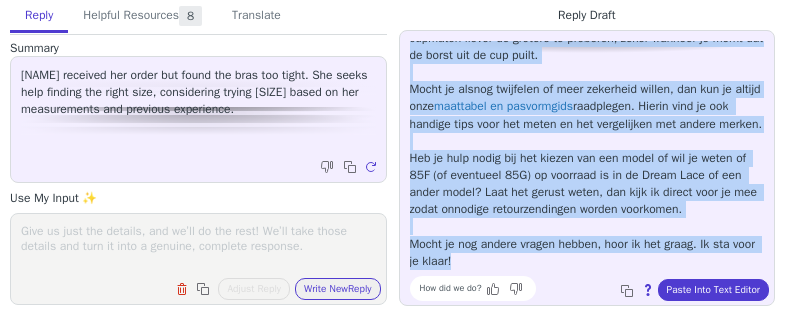 scroll, scrollTop: 268, scrollLeft: 0, axis: vertical 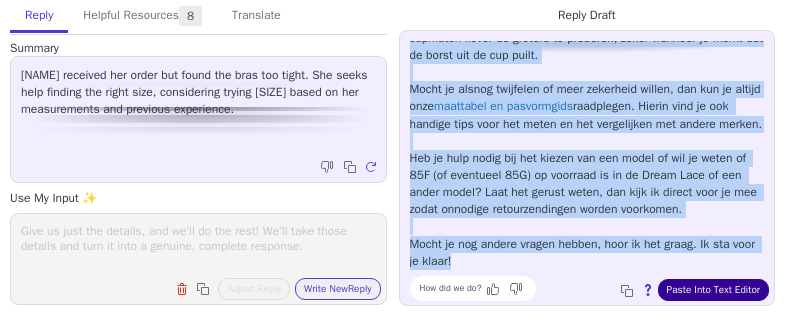 click on "Paste Into Text Editor" at bounding box center [713, 290] 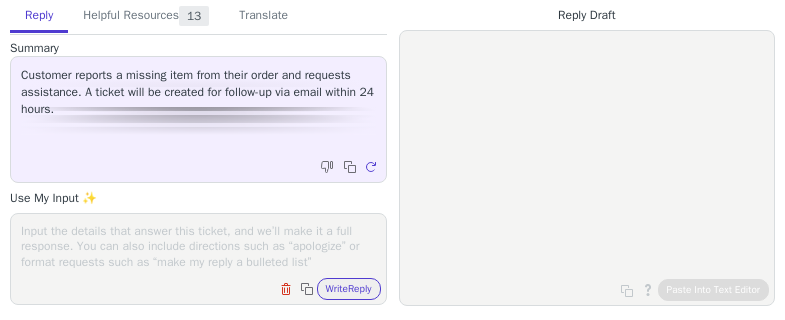 scroll, scrollTop: 0, scrollLeft: 0, axis: both 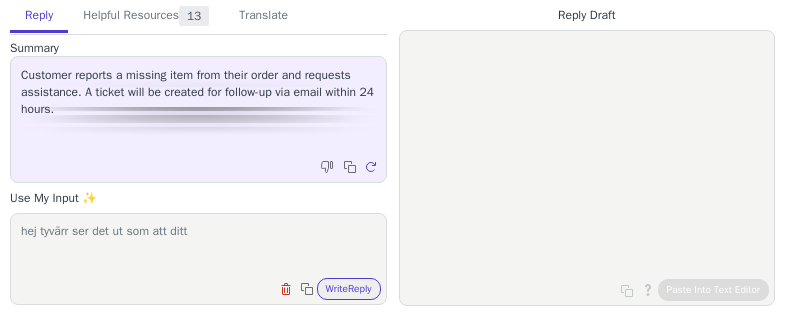 drag, startPoint x: 226, startPoint y: 240, endPoint x: 23, endPoint y: 258, distance: 203.79646 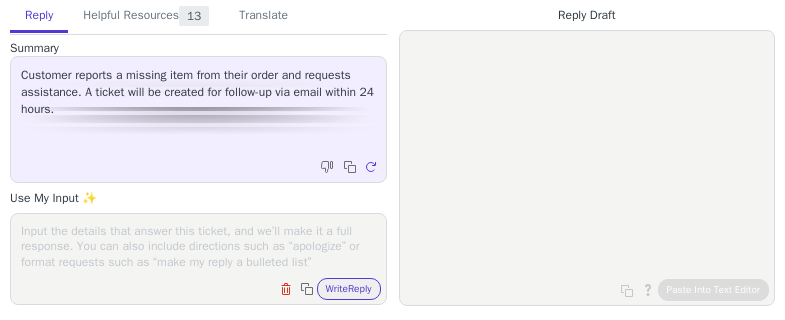 click at bounding box center (198, 246) 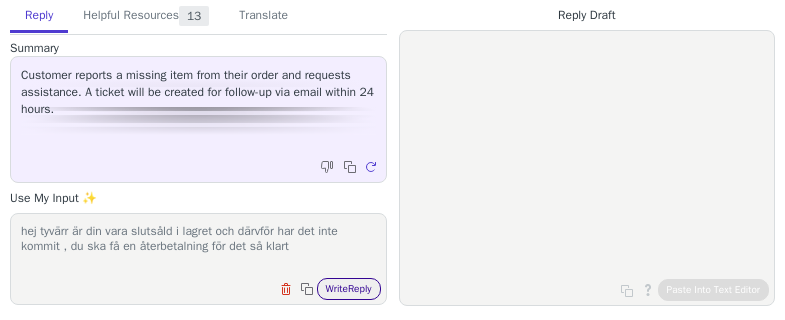 type on "hej tyvärr är din vara slutsåld i lagret och därvför har det inte kommit , du ska få en återbetalning för det så klart" 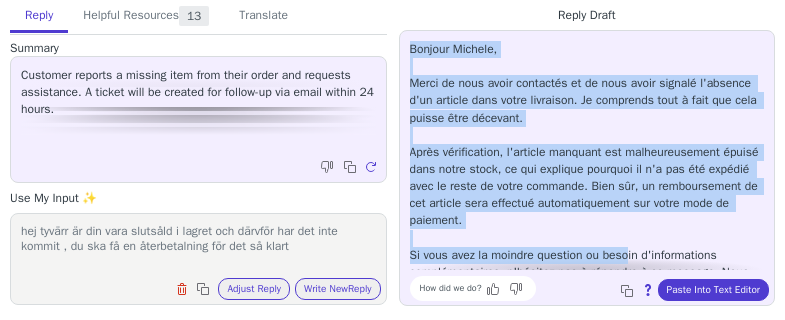 scroll, scrollTop: 28, scrollLeft: 0, axis: vertical 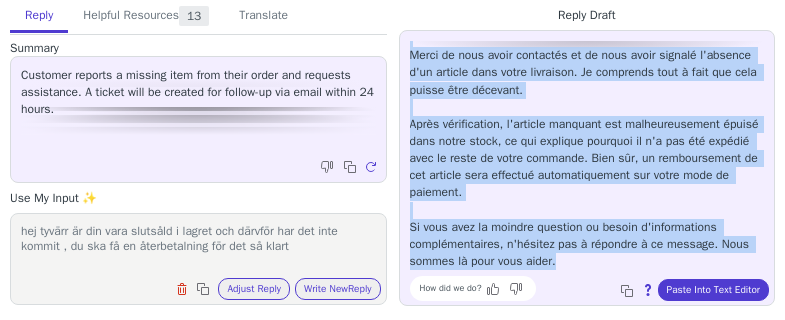 drag, startPoint x: 408, startPoint y: 50, endPoint x: 729, endPoint y: 264, distance: 385.79398 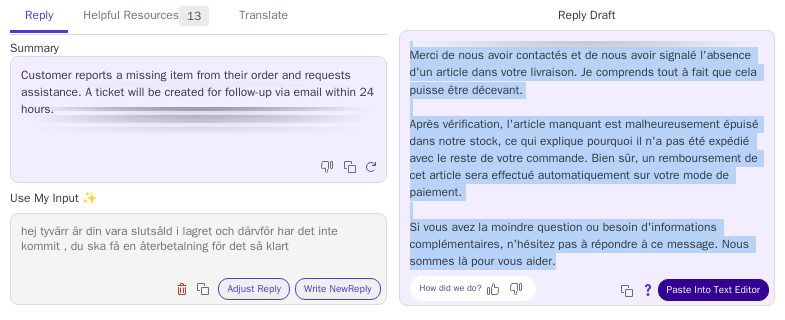 click on "Paste Into Text Editor" at bounding box center (713, 290) 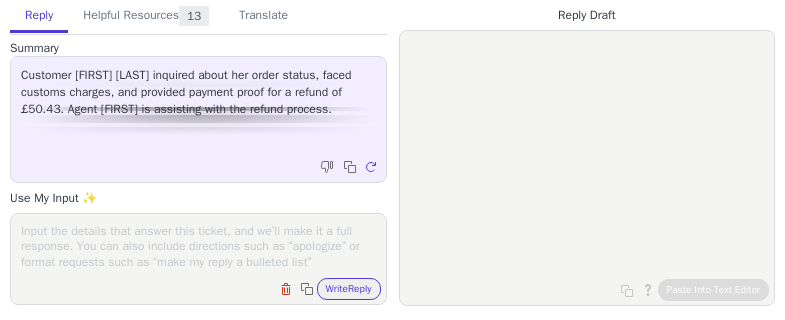 scroll, scrollTop: 0, scrollLeft: 0, axis: both 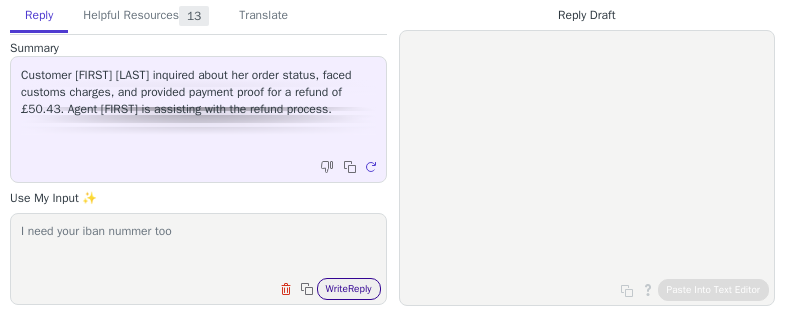 type on "I need your iban nummer too" 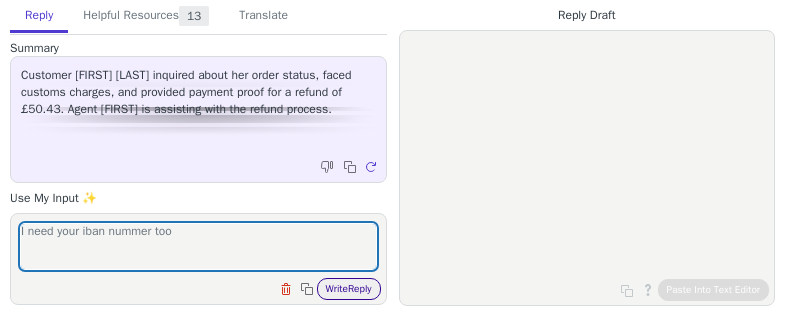 click on "Write  Reply" at bounding box center (349, 289) 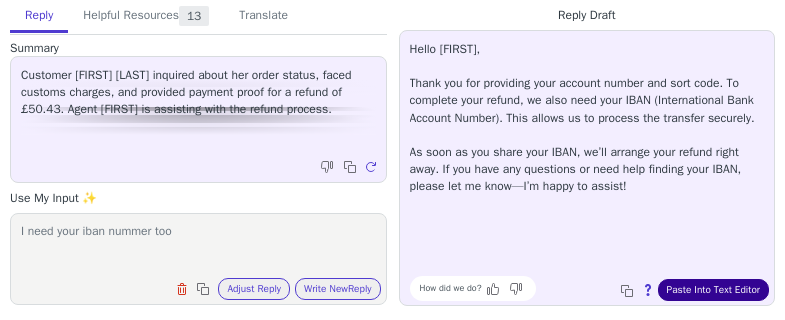click on "Paste Into Text Editor" at bounding box center [713, 290] 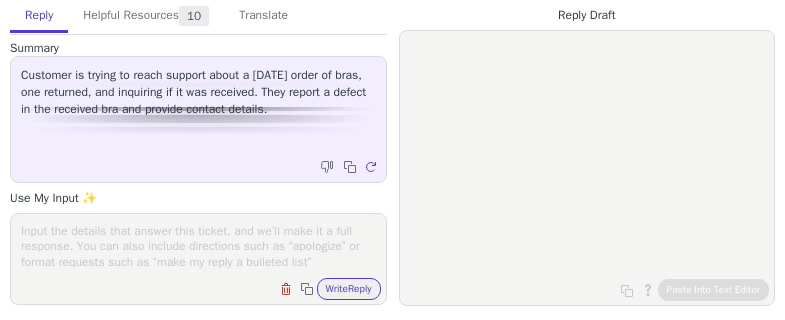 scroll, scrollTop: 0, scrollLeft: 0, axis: both 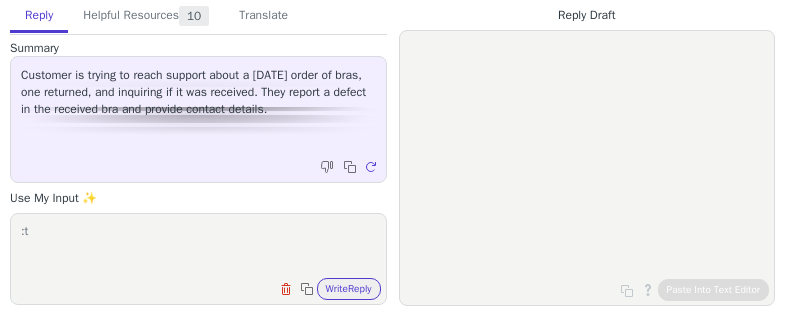 type on ":" 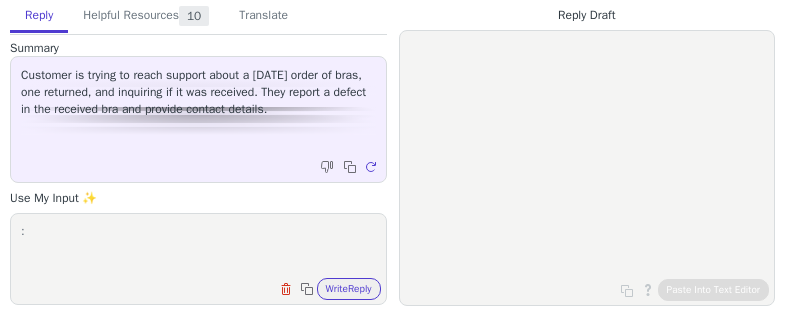 paste on "Hej
Tack för att du kontaktade oss.
Det är ett nöje att ha dig som kund hos oss och vi uppskattar verkligen din feedback så att vi kan undersöka vad som har hänt.
Vi ber om ursäkt för att varan inte uppfyllde våra höga krav den här gången. Du behöver inte returnera varan.
Vi vill alltid att din upplevelse med Miss Mary ska vara exceptionell, och vi kan antingen skicka en ersättningsorder eller en återbetalning till dig.
Vänligen återkom så löser vi det åt dig." 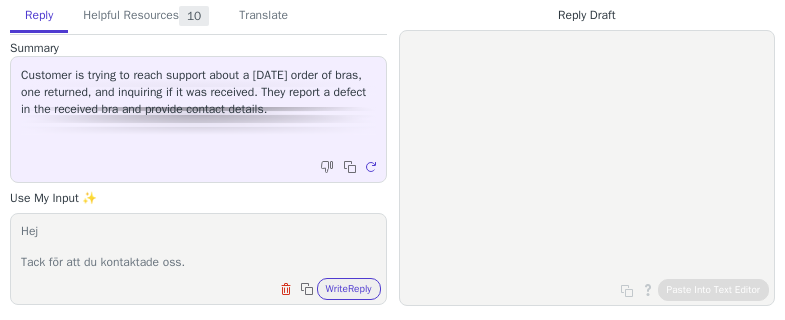 scroll, scrollTop: 202, scrollLeft: 0, axis: vertical 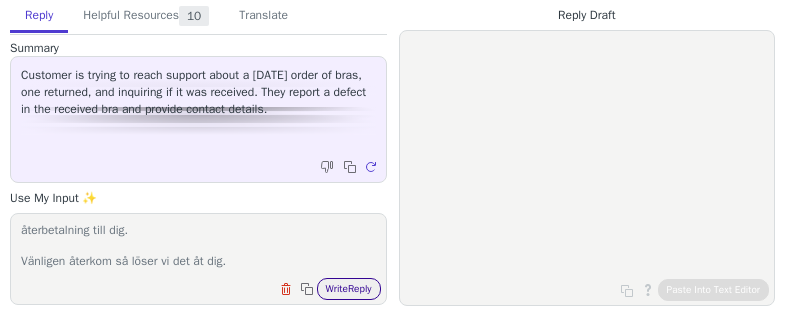 type on "Hej
Tack för att du kontaktade oss.
Det är ett nöje att ha dig som kund hos oss och vi uppskattar verkligen din feedback så att vi kan undersöka vad som har hänt.
Vi ber om ursäkt för att varan inte uppfyllde våra höga krav den här gången. Du behöver inte returnera varan.
Vi vill alltid att din upplevelse med Miss Mary ska vara exceptionell, och vi kan antingen skicka en ersättningsorder eller en återbetalning till dig.
Vänligen återkom så löser vi det åt dig." 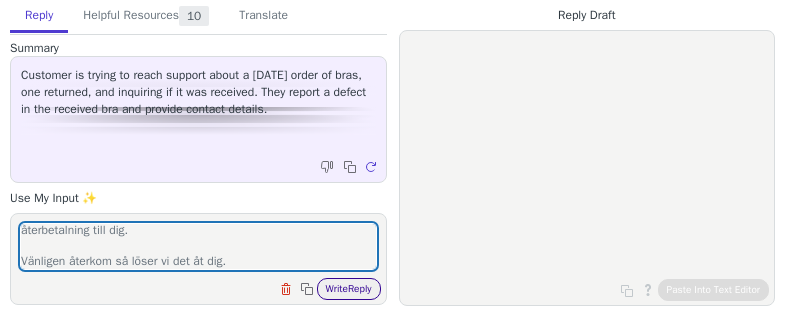 click on "Write  Reply" at bounding box center (349, 289) 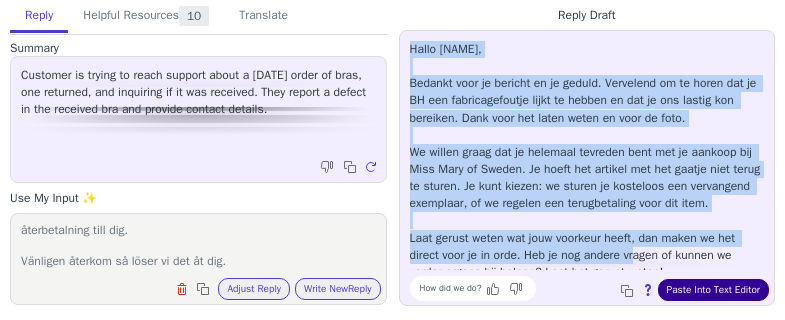 scroll, scrollTop: 28, scrollLeft: 0, axis: vertical 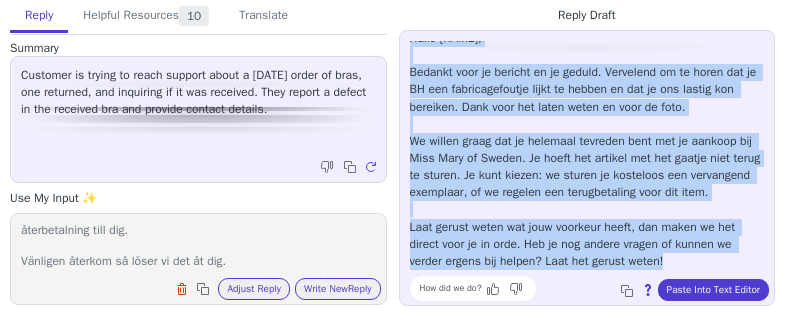 drag, startPoint x: 413, startPoint y: 45, endPoint x: 682, endPoint y: 258, distance: 343.11804 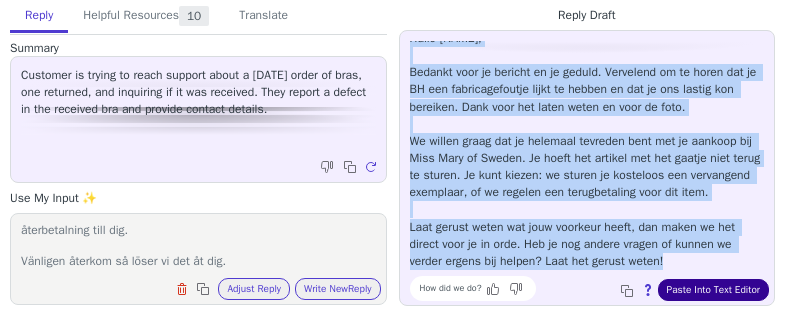 click on "Paste Into Text Editor" at bounding box center (713, 290) 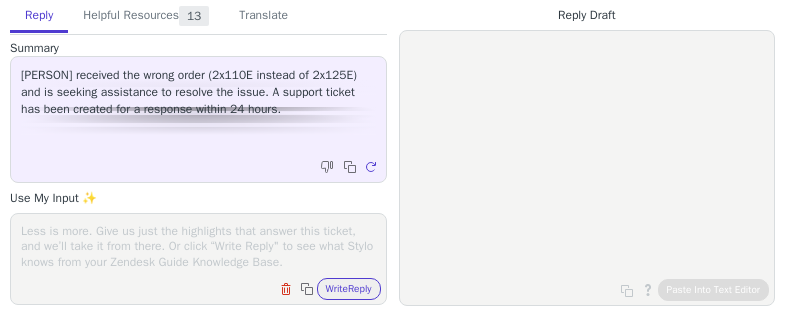 scroll, scrollTop: 0, scrollLeft: 0, axis: both 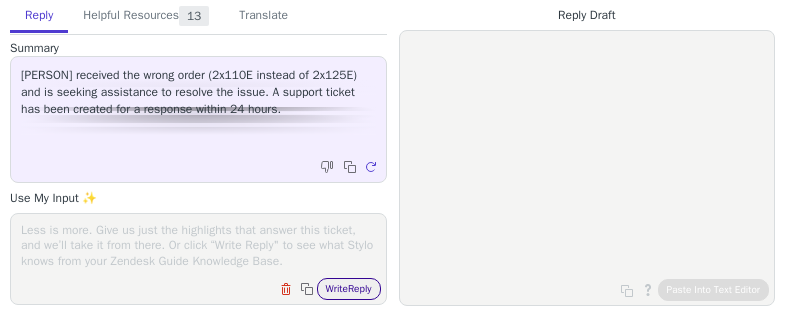 click on "Write  Reply" at bounding box center [349, 289] 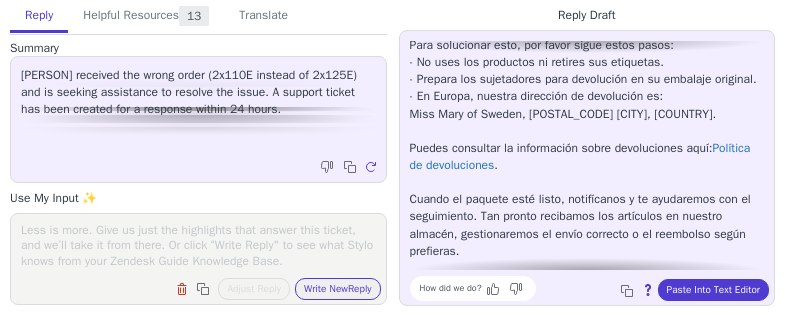 scroll, scrollTop: 0, scrollLeft: 0, axis: both 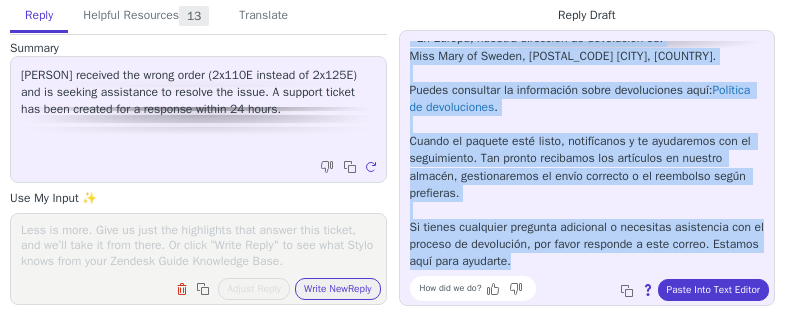 drag, startPoint x: 411, startPoint y: 53, endPoint x: 699, endPoint y: 257, distance: 352.9306 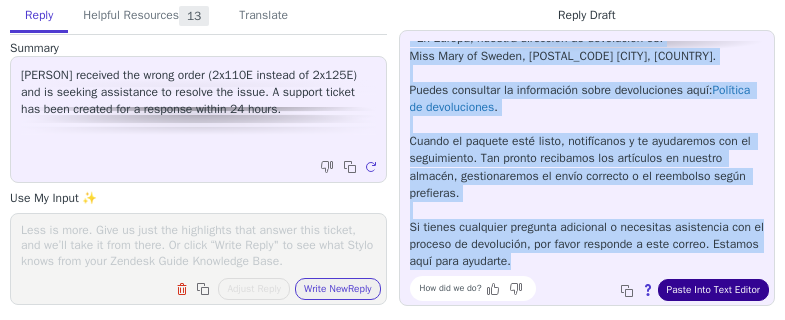 click on "Paste Into Text Editor" at bounding box center (713, 290) 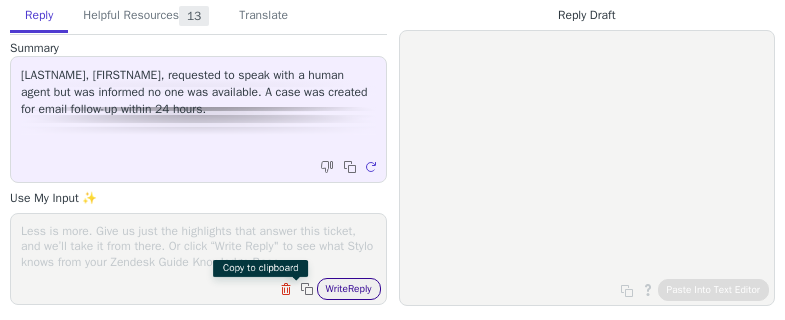 scroll, scrollTop: 0, scrollLeft: 0, axis: both 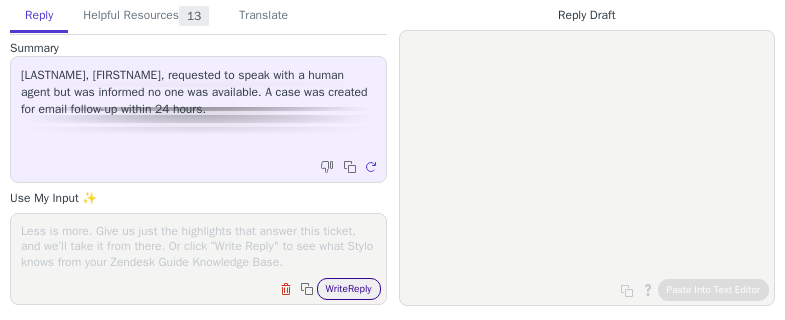 click on "Write  Reply" at bounding box center [349, 289] 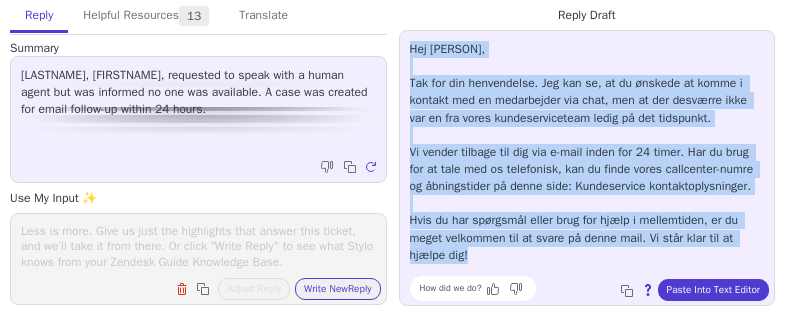 drag, startPoint x: 410, startPoint y: 42, endPoint x: 695, endPoint y: 256, distance: 356.40005 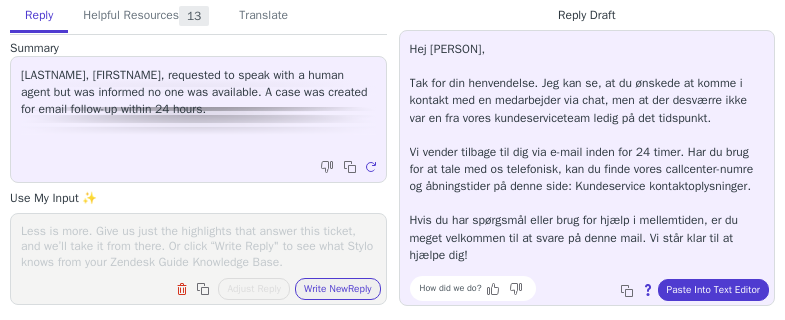 click at bounding box center (198, 246) 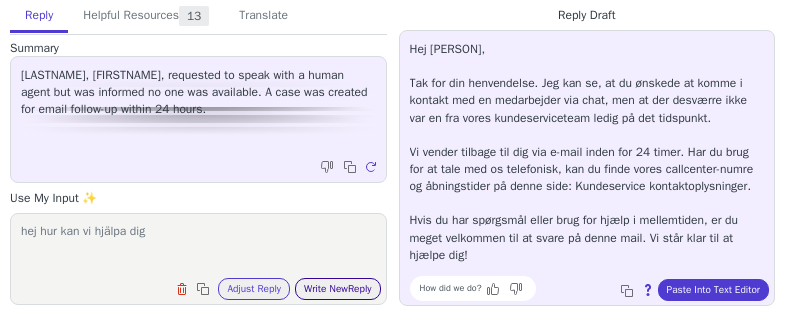 type on "hej hur kan vi hjälpa dig" 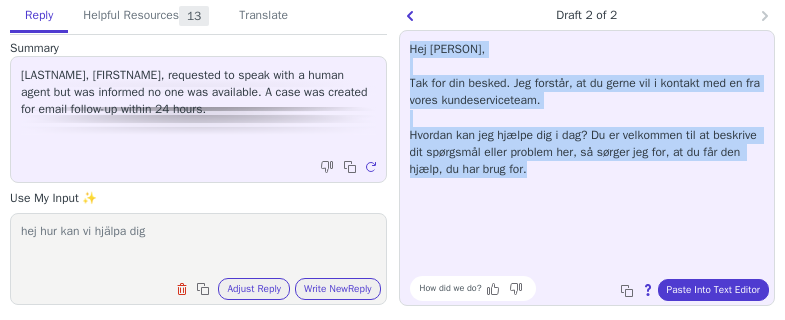 drag, startPoint x: 410, startPoint y: 48, endPoint x: 561, endPoint y: 182, distance: 201.88364 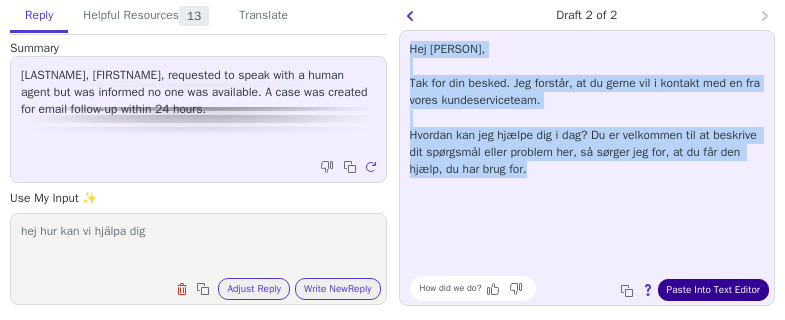 click on "Paste Into Text Editor" at bounding box center (713, 290) 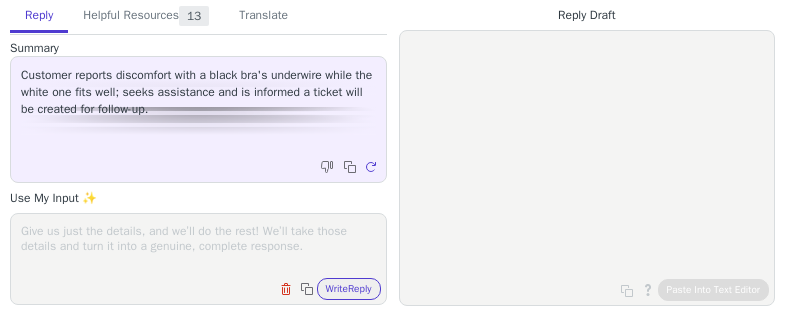 scroll, scrollTop: 0, scrollLeft: 0, axis: both 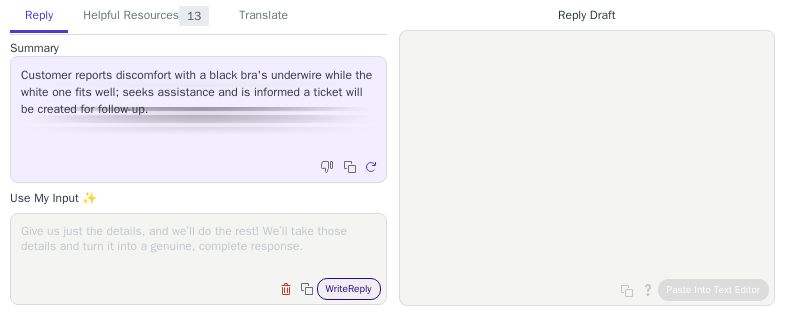 click on "Write  Reply" at bounding box center [349, 289] 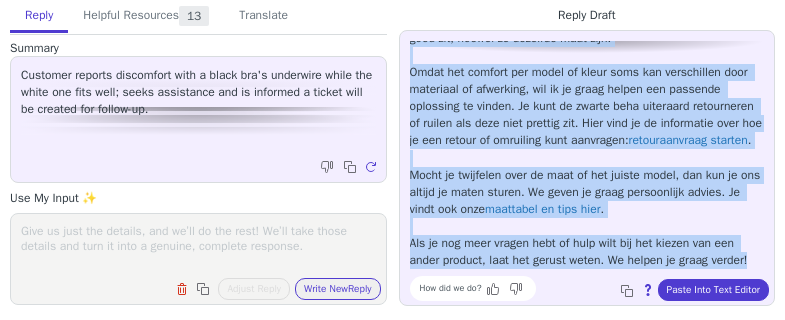 scroll, scrollTop: 114, scrollLeft: 0, axis: vertical 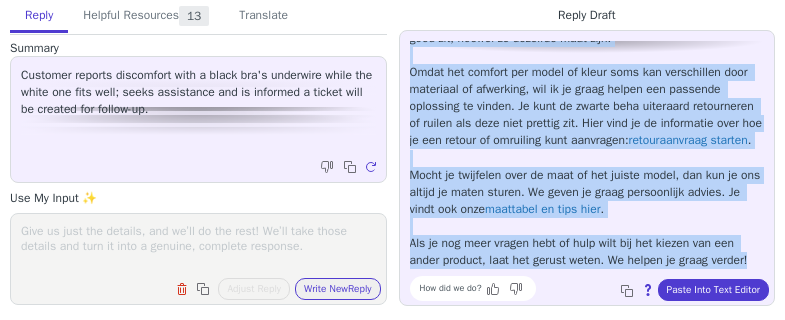 drag, startPoint x: 408, startPoint y: 48, endPoint x: 698, endPoint y: 253, distance: 355.1408 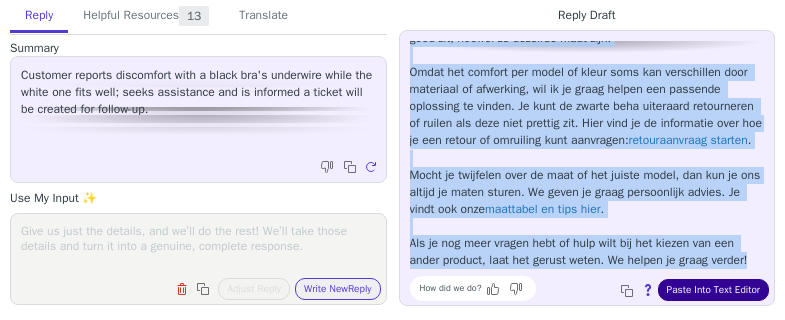 click on "Paste Into Text Editor" at bounding box center [713, 290] 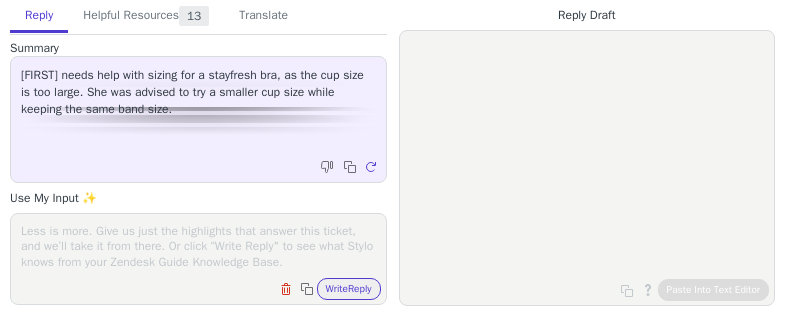scroll, scrollTop: 0, scrollLeft: 0, axis: both 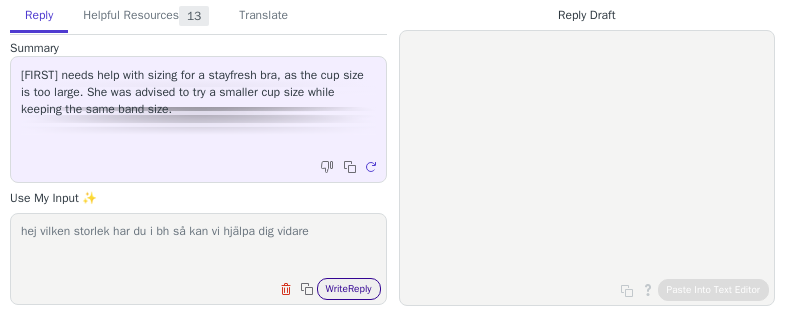 type on "hej vilken storlek har du i bh så kan vi hjälpa dig vidare" 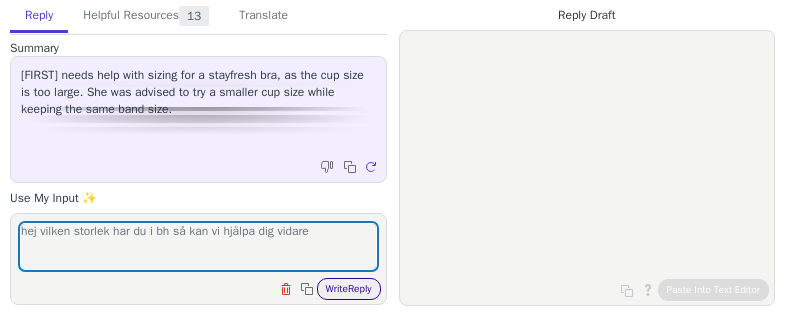 click on "Write  Reply" at bounding box center [349, 289] 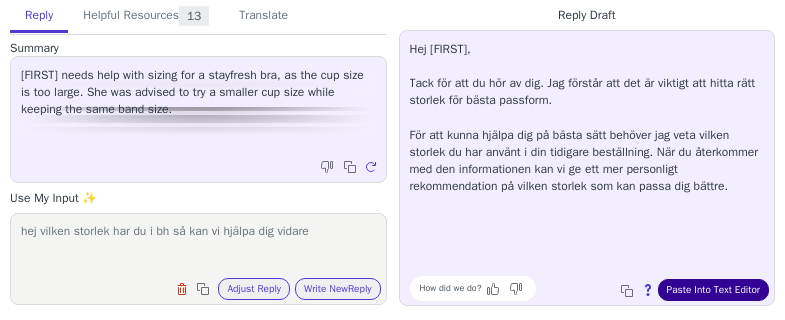 click on "Paste Into Text Editor" at bounding box center [713, 290] 